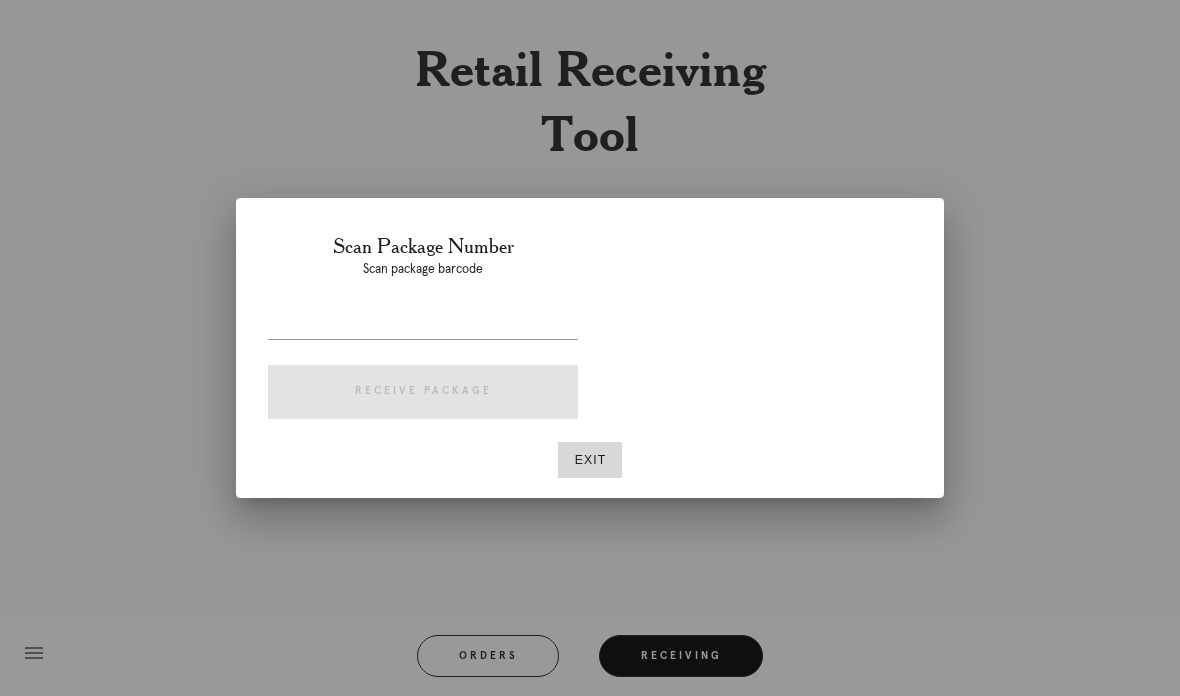 scroll, scrollTop: 0, scrollLeft: 0, axis: both 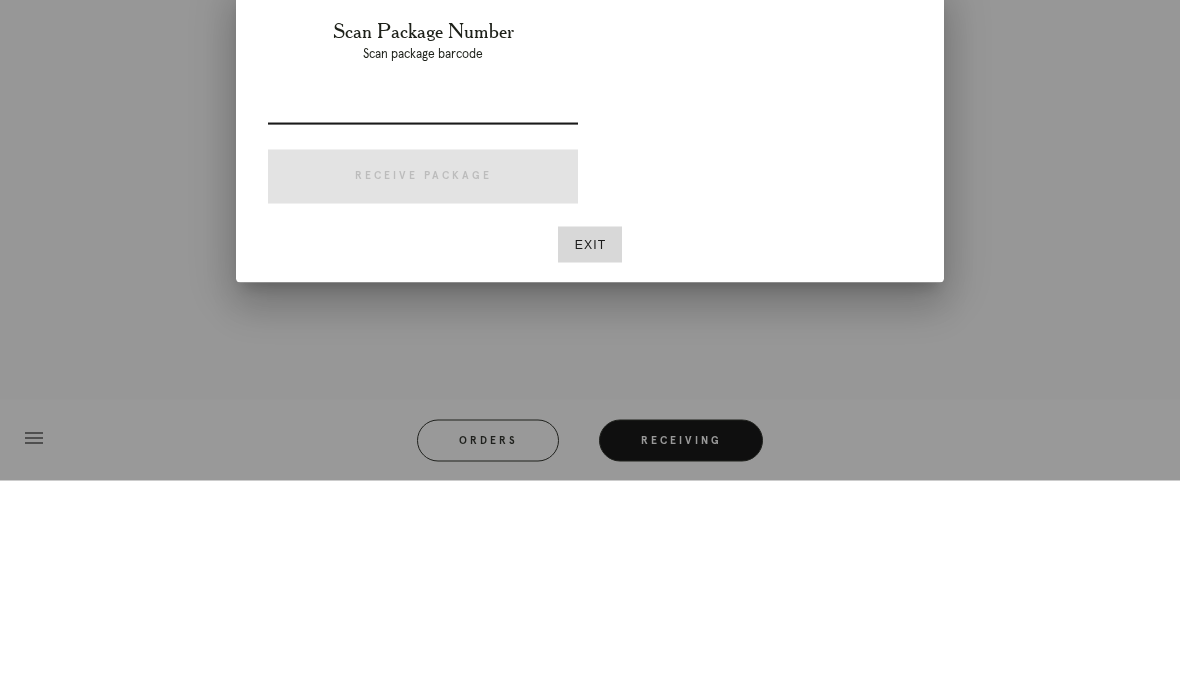 click at bounding box center (761, 330) 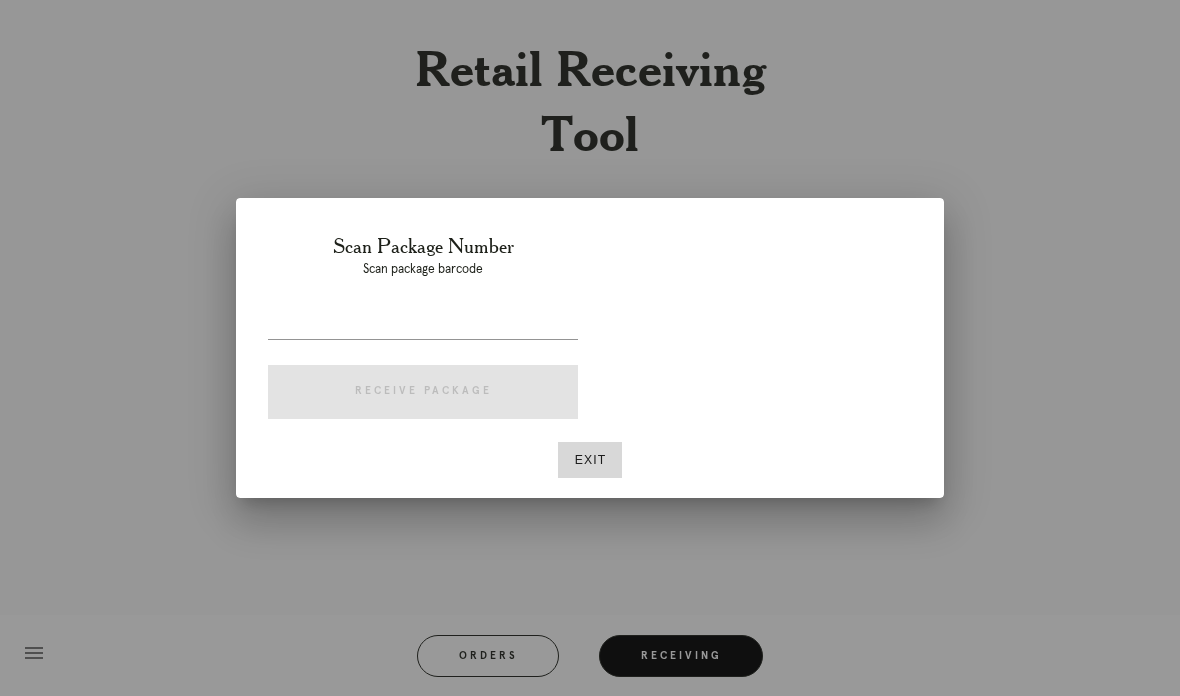 scroll, scrollTop: 77, scrollLeft: 0, axis: vertical 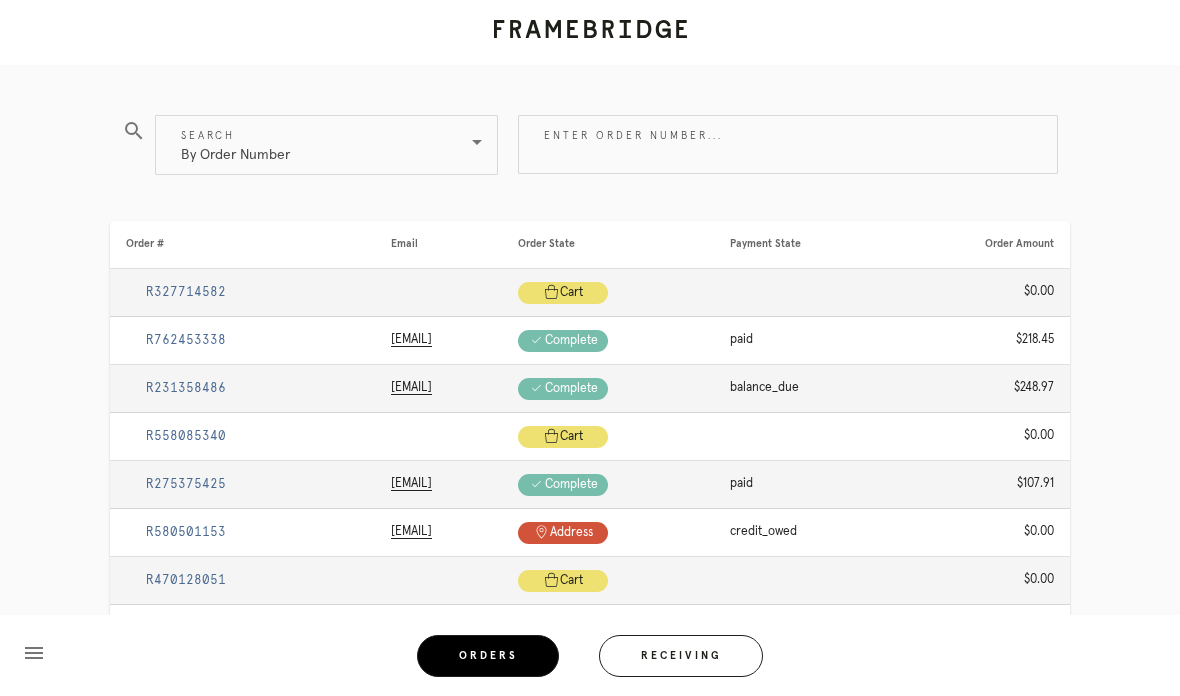 click on "Enter order number..." at bounding box center (788, 144) 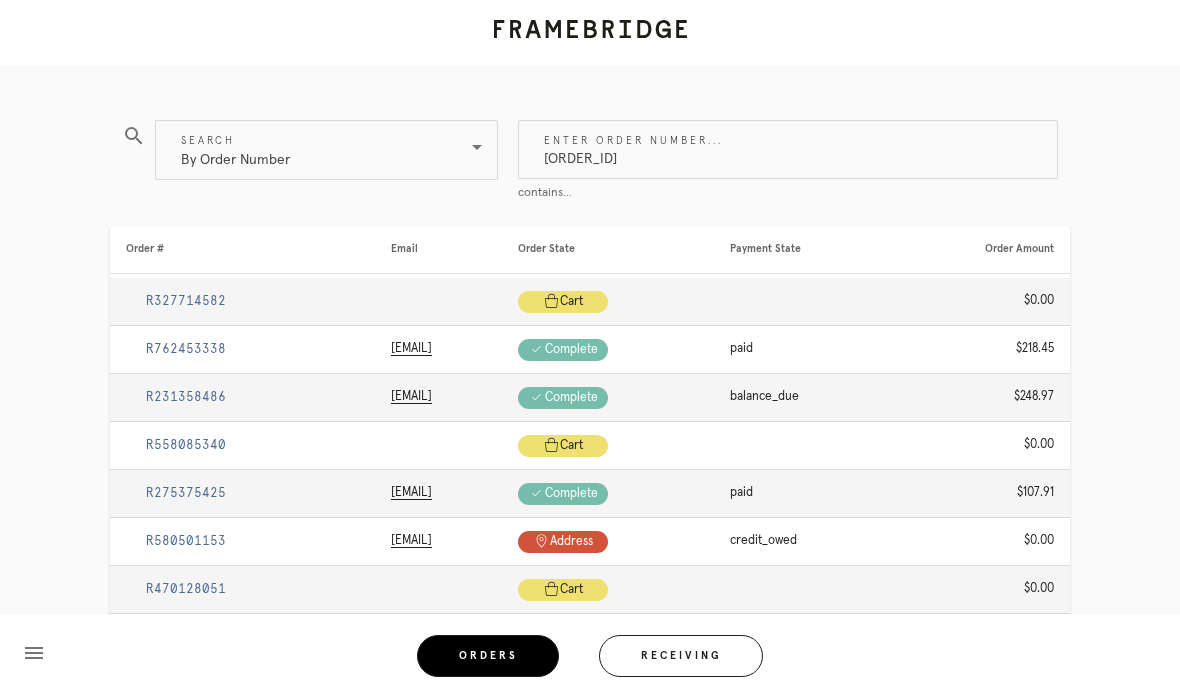 scroll, scrollTop: 0, scrollLeft: 0, axis: both 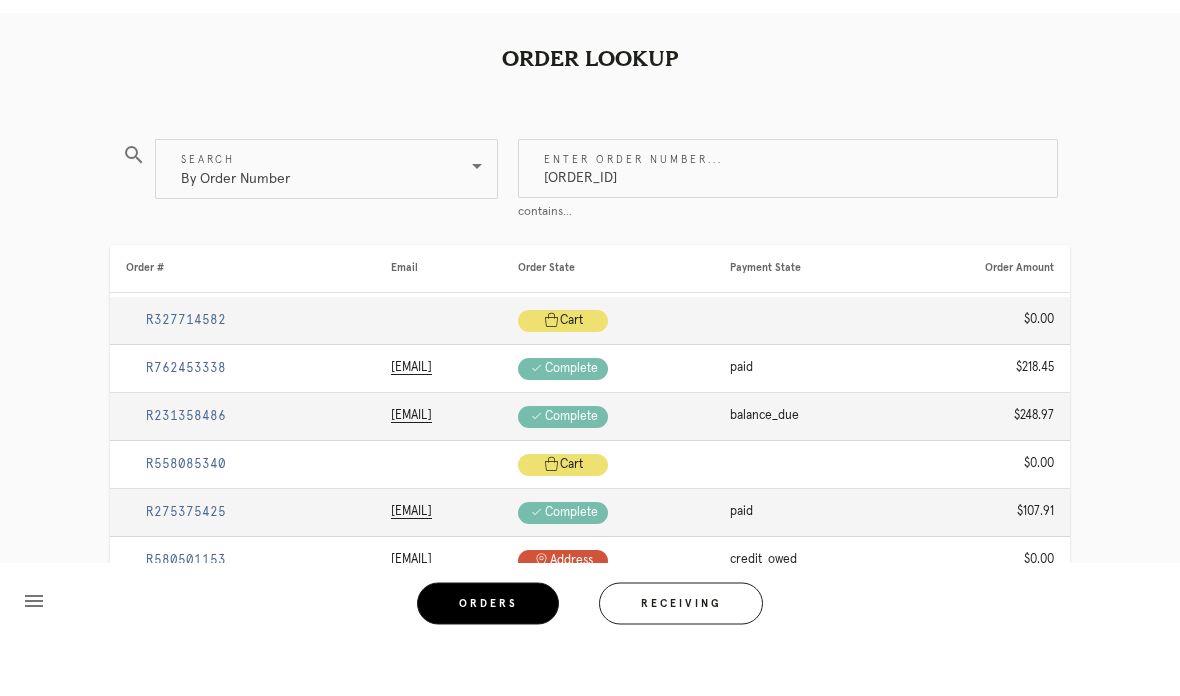 click on "search Search By Order Number" at bounding box center (310, 225) 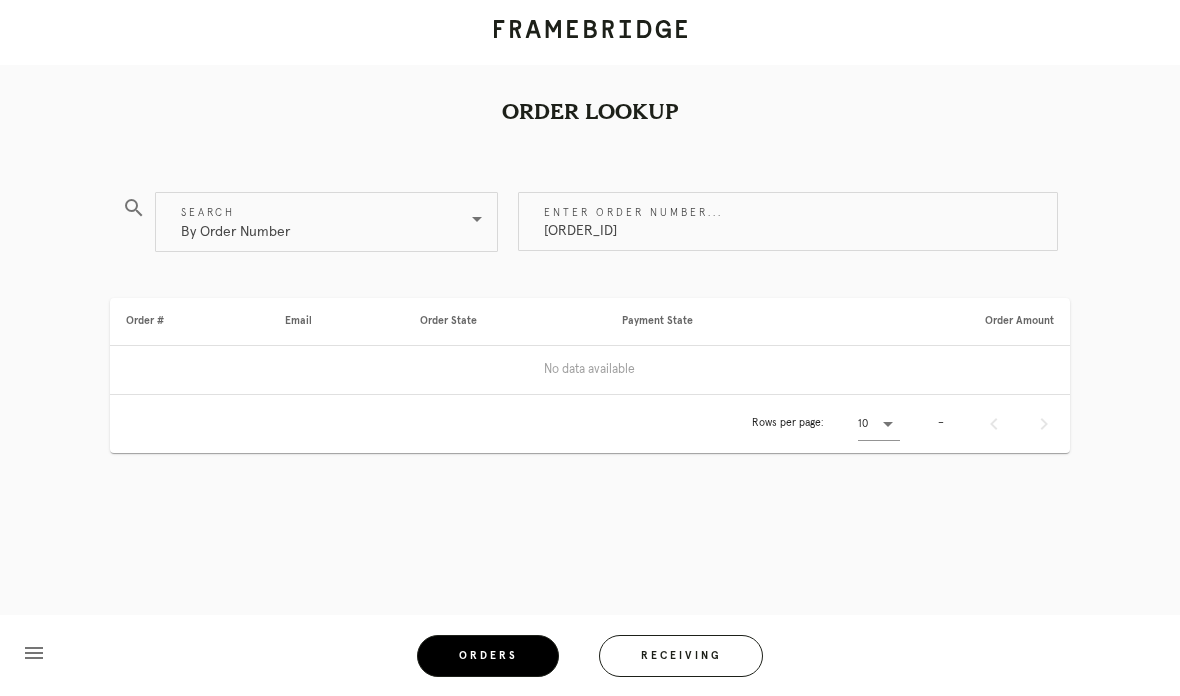 scroll, scrollTop: 0, scrollLeft: 0, axis: both 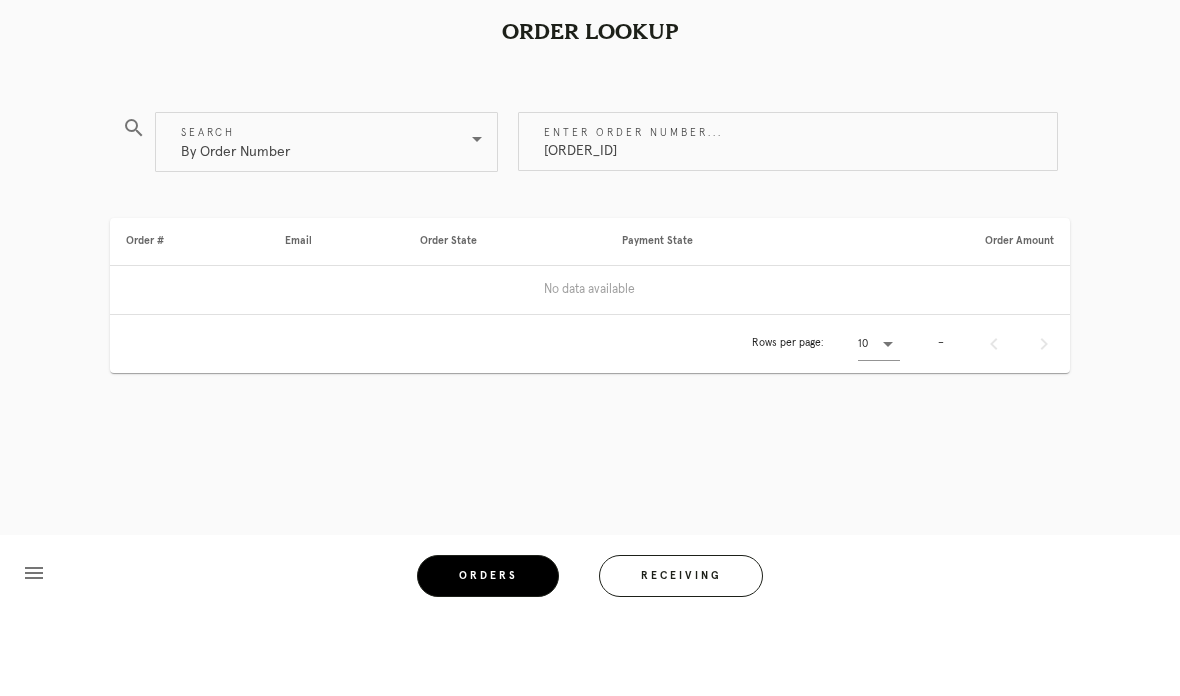 click on "L3W251857257632162" at bounding box center [788, 221] 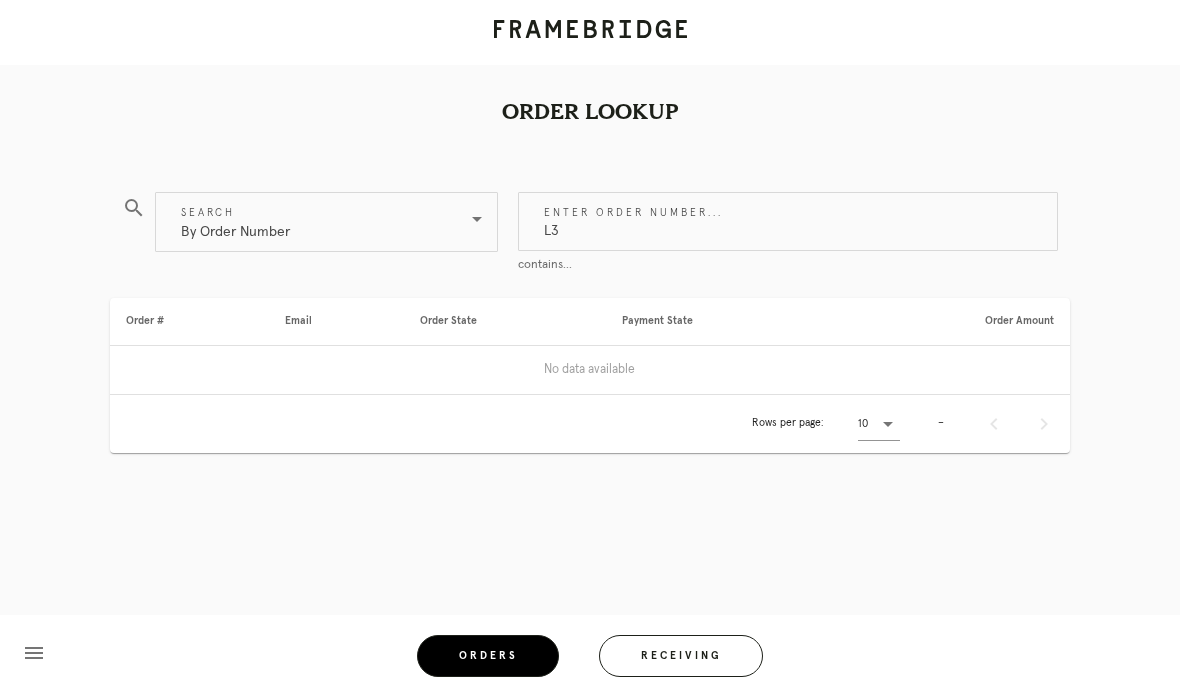 type on "L" 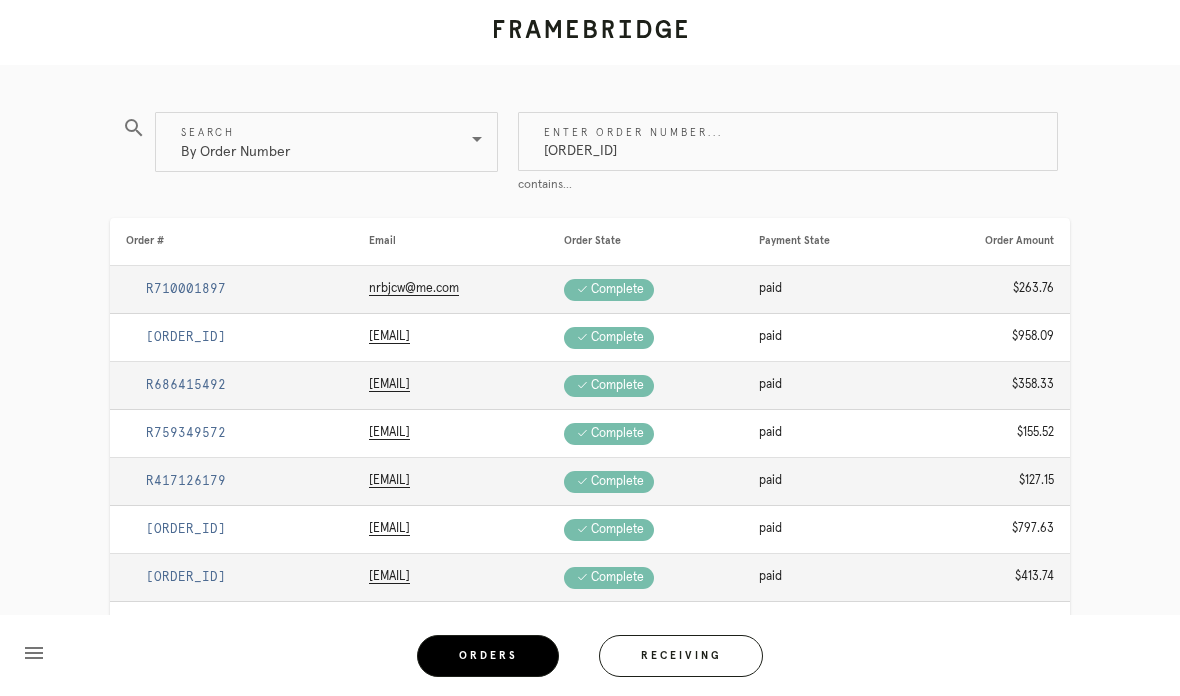click on "M761741270" at bounding box center (788, 141) 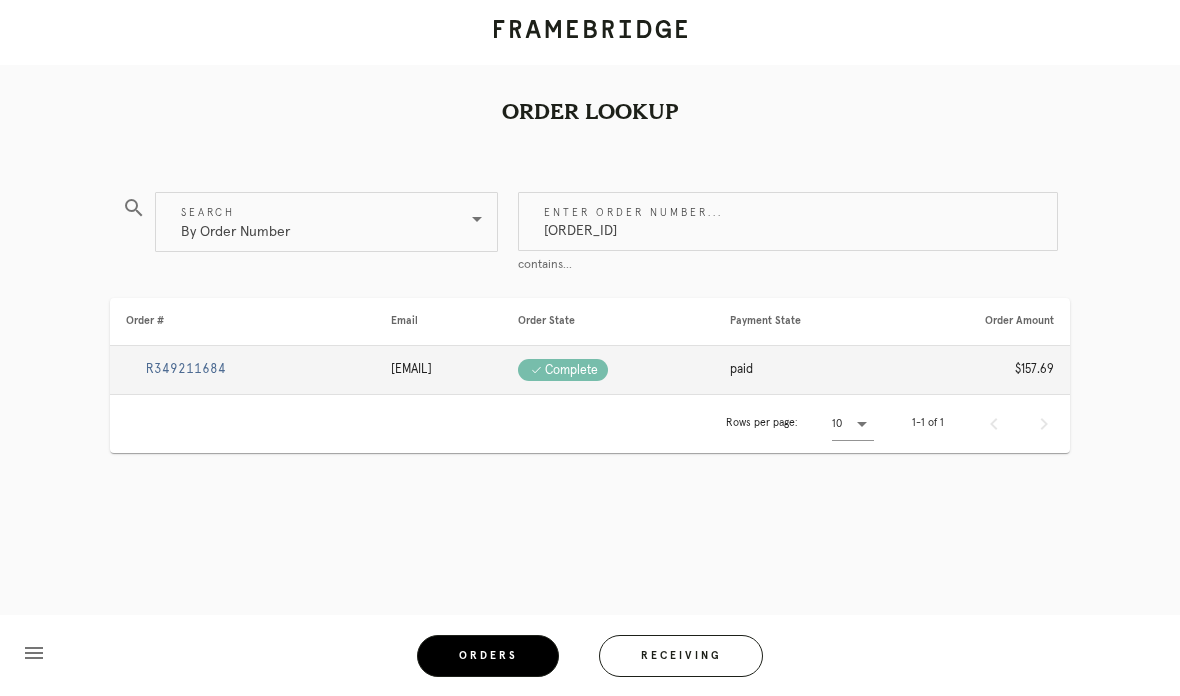 scroll, scrollTop: 0, scrollLeft: 0, axis: both 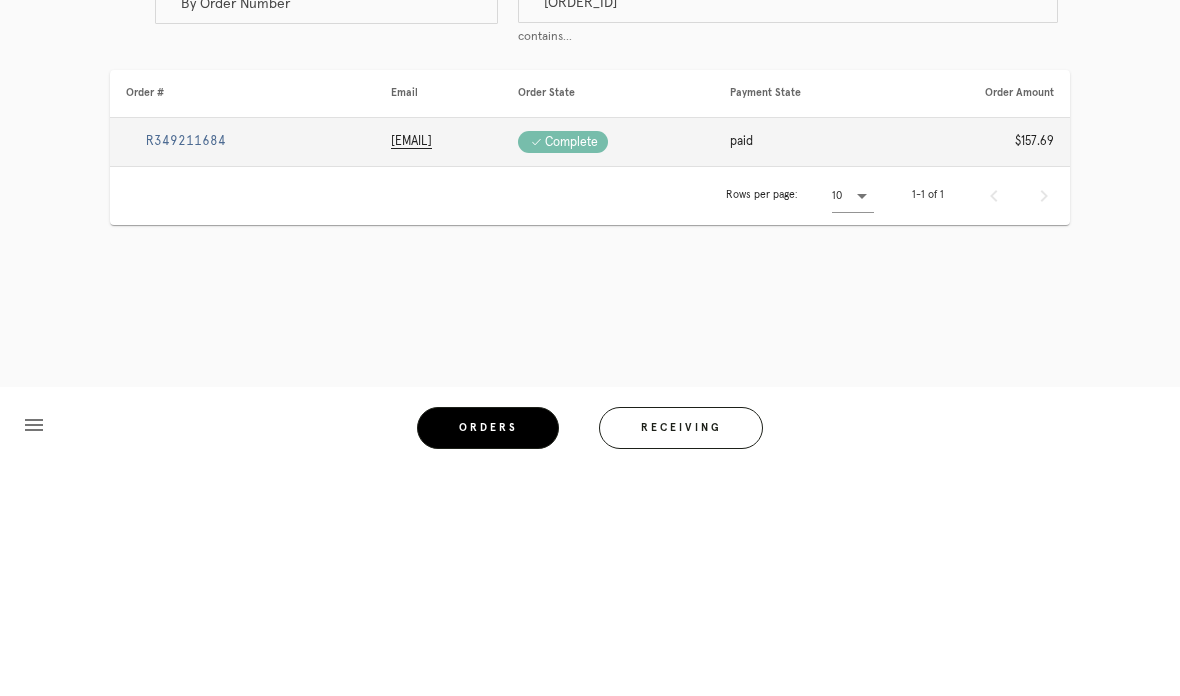 type on "M761741270" 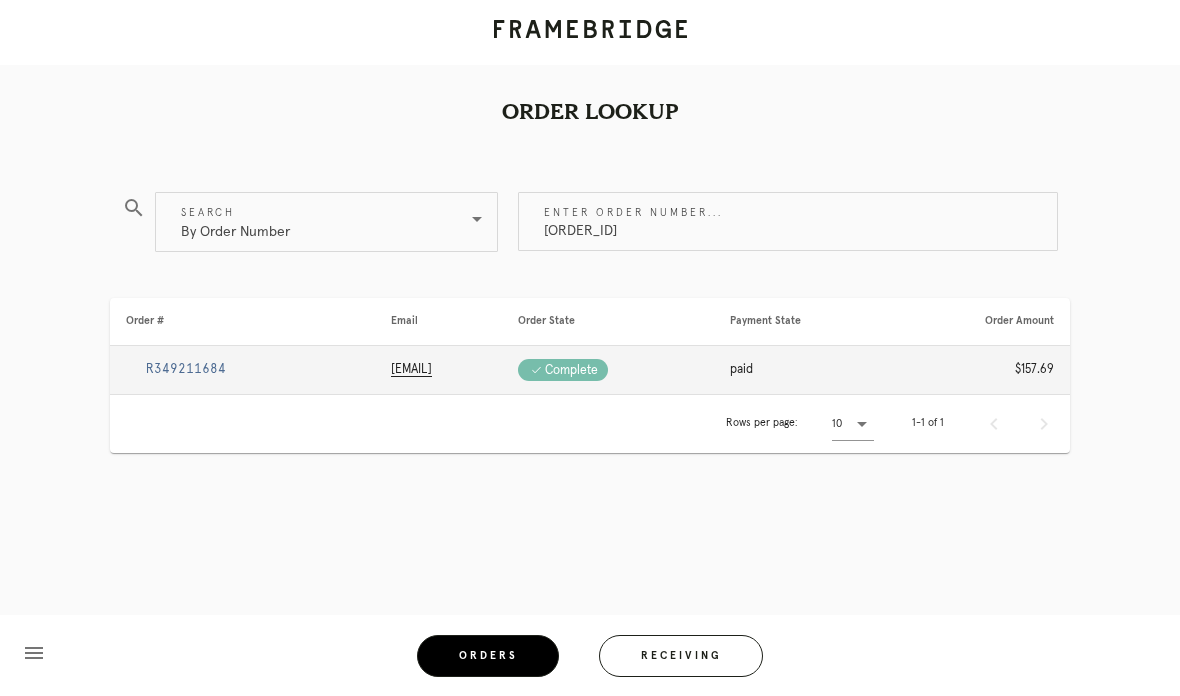 click on "complete" at bounding box center [571, 371] 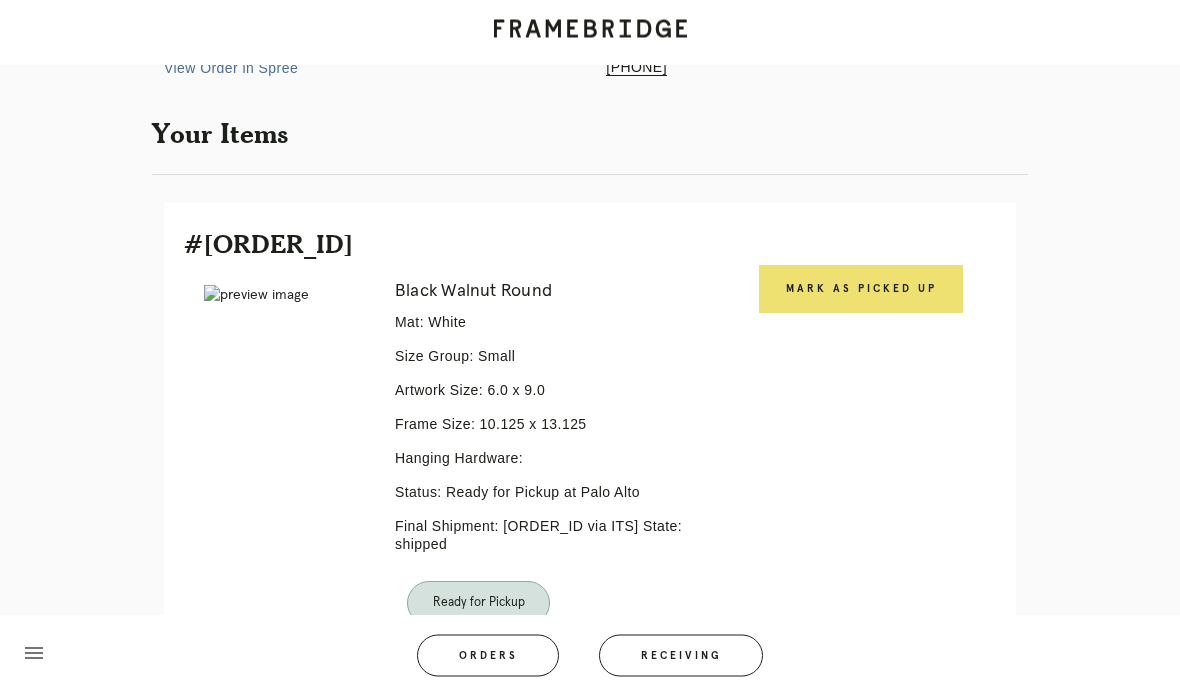 scroll, scrollTop: 331, scrollLeft: 0, axis: vertical 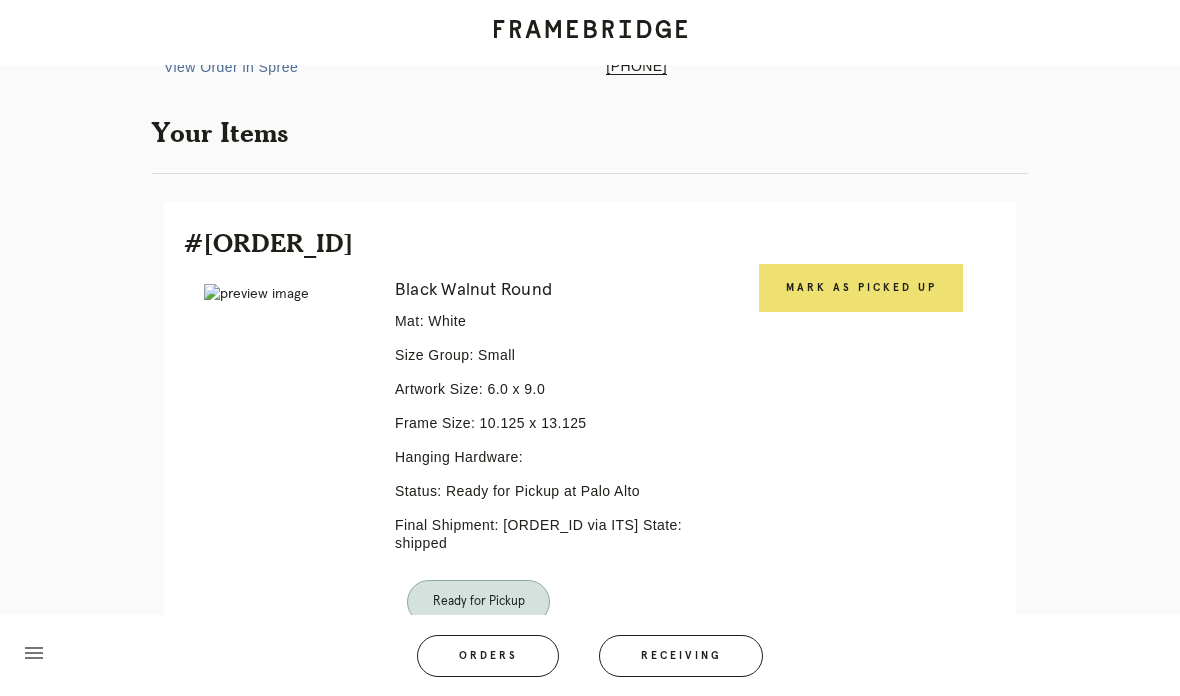 click on "Mark as Picked Up" at bounding box center [861, 288] 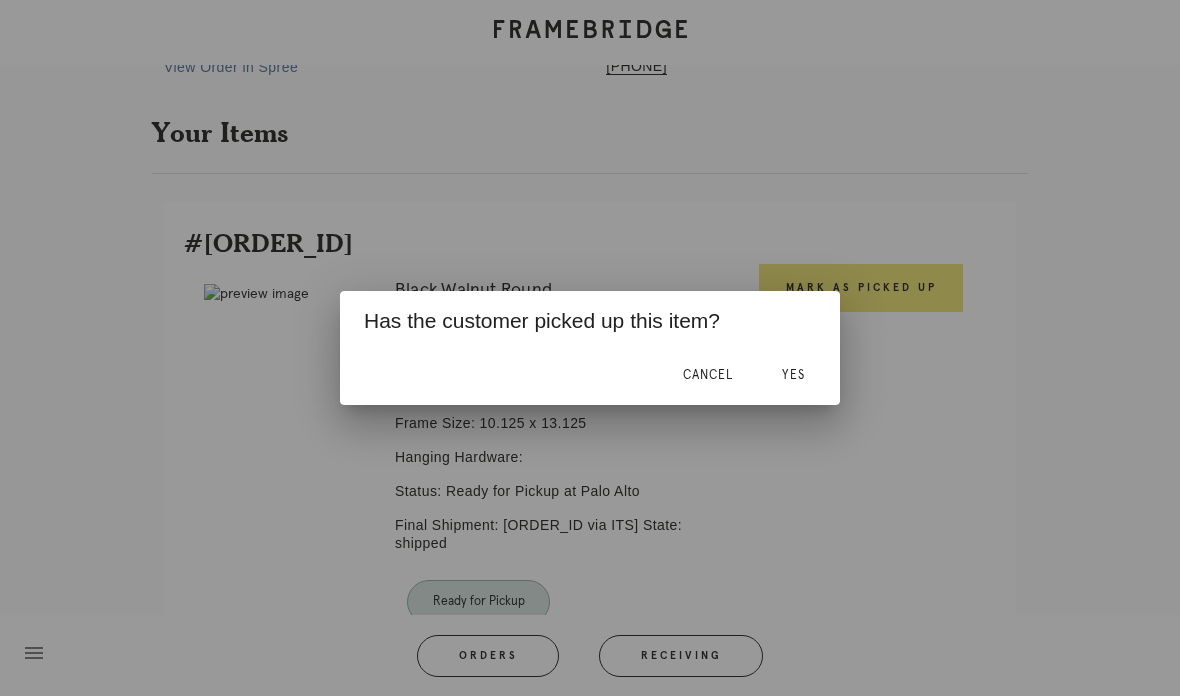 click on "Yes" at bounding box center [793, 375] 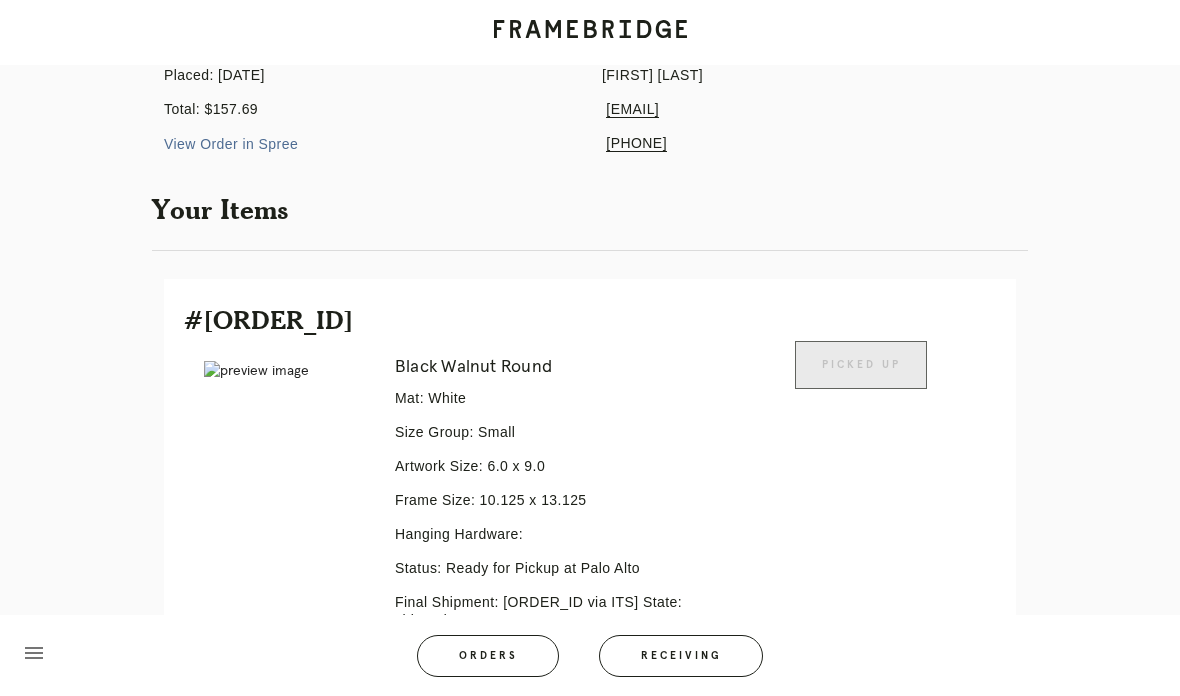 scroll, scrollTop: 0, scrollLeft: 0, axis: both 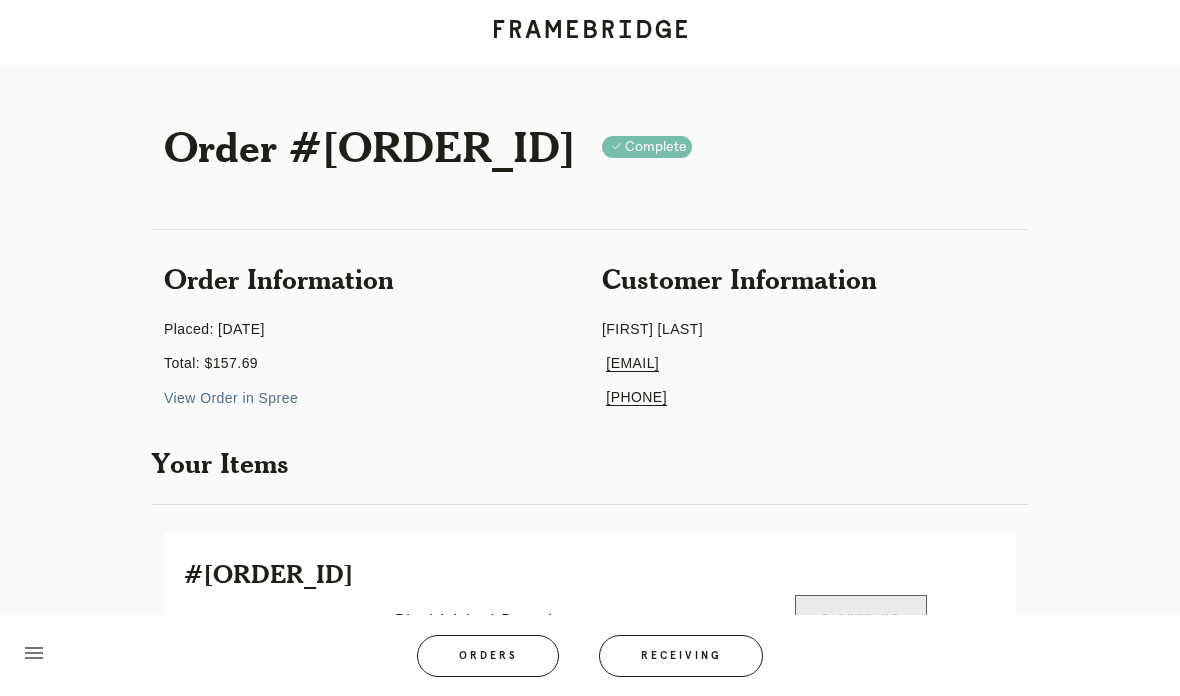 click on "Receiving" at bounding box center (681, 656) 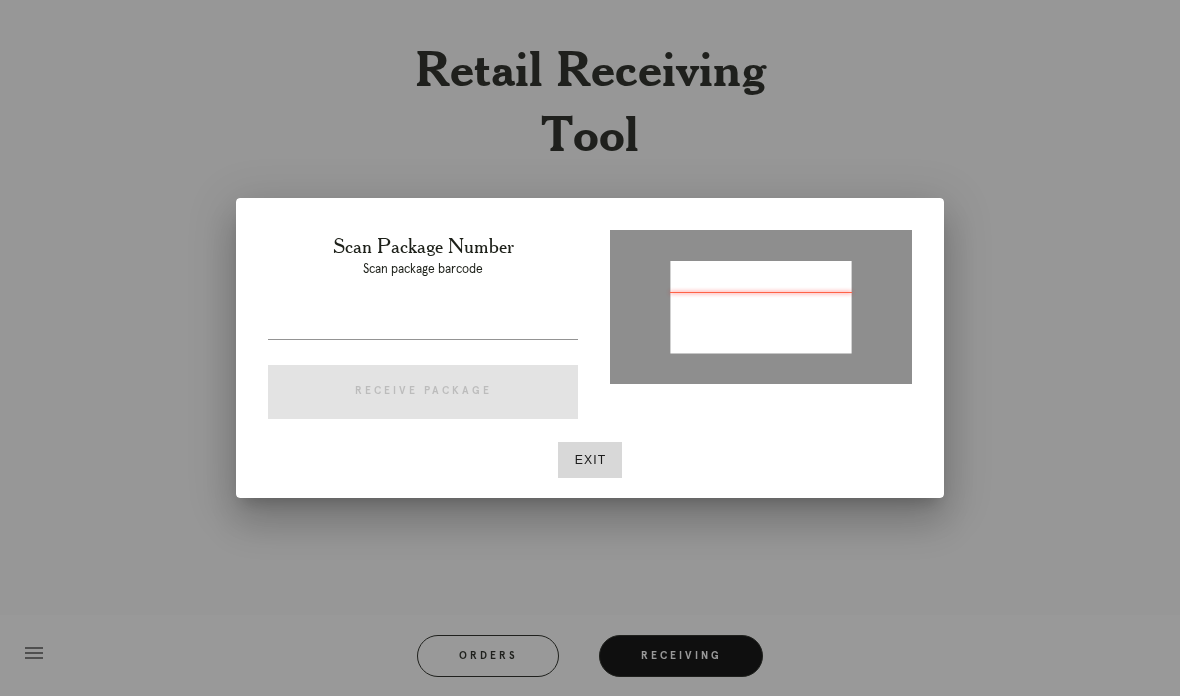 click on "Exit" at bounding box center [590, 460] 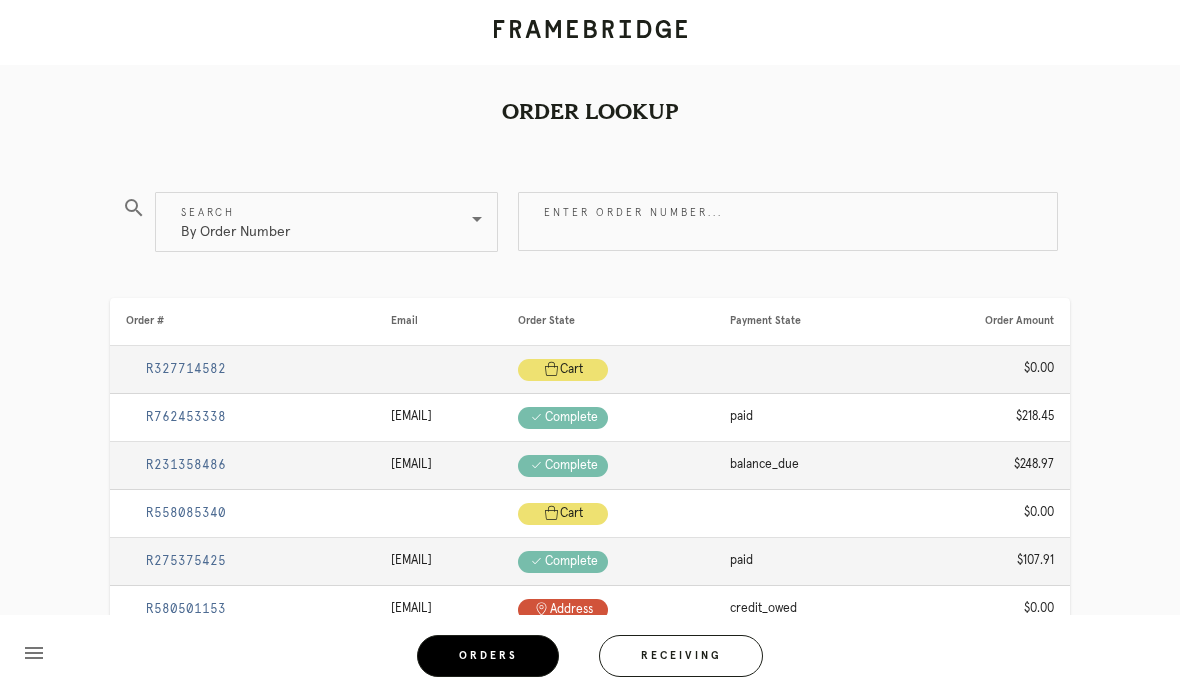 click on "Orders" at bounding box center [488, 656] 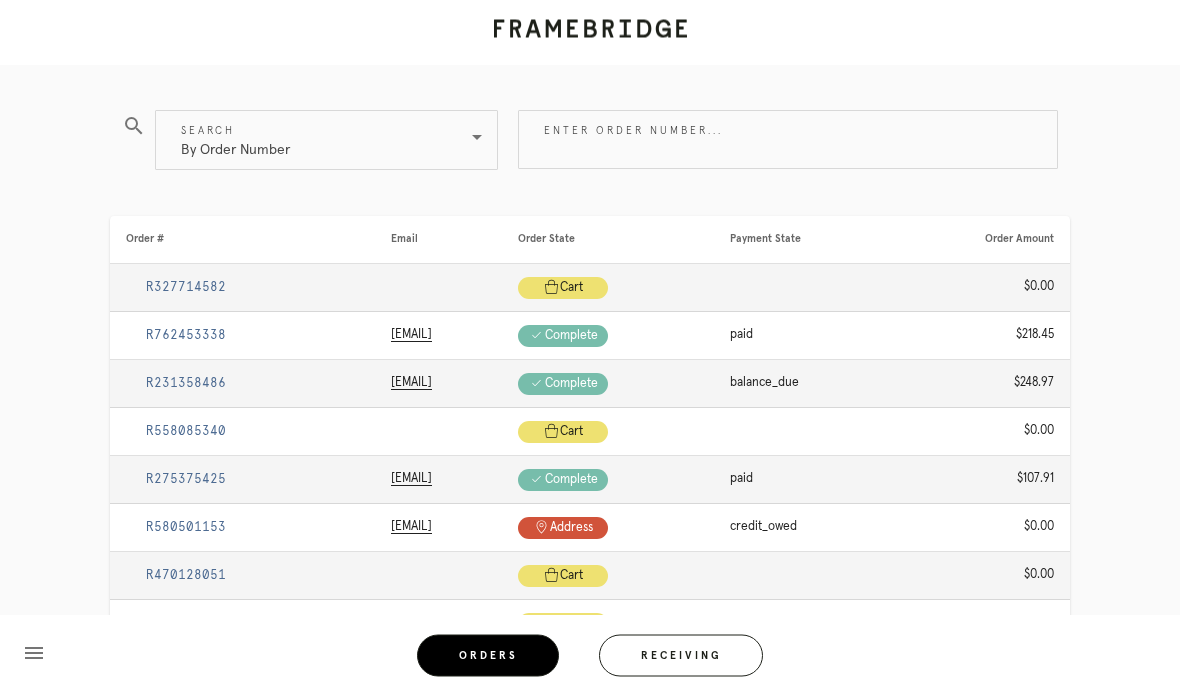 scroll, scrollTop: 0, scrollLeft: 0, axis: both 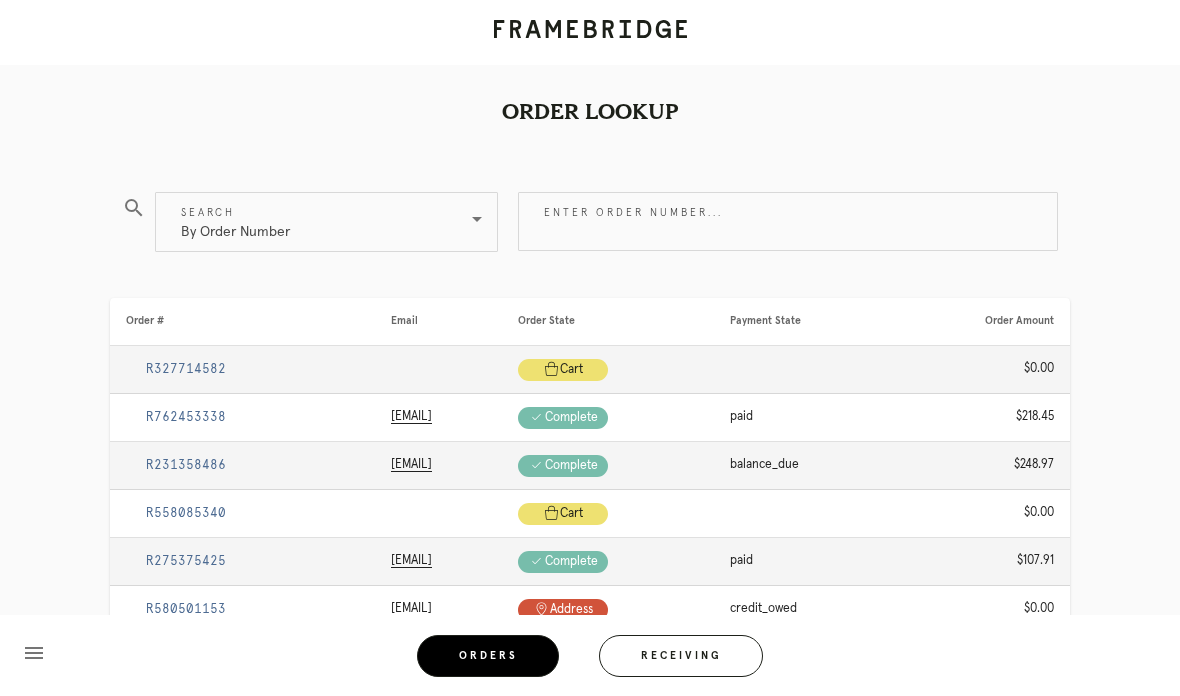 click at bounding box center [475, 219] 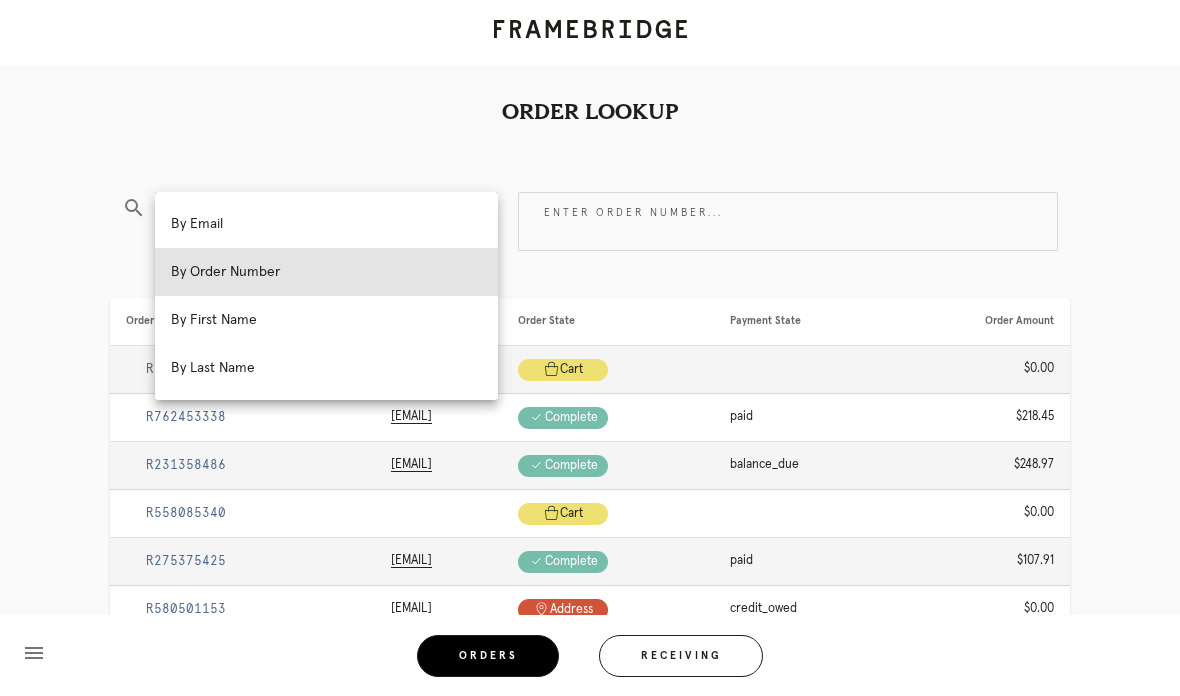 click on "By First Name" at bounding box center (326, 320) 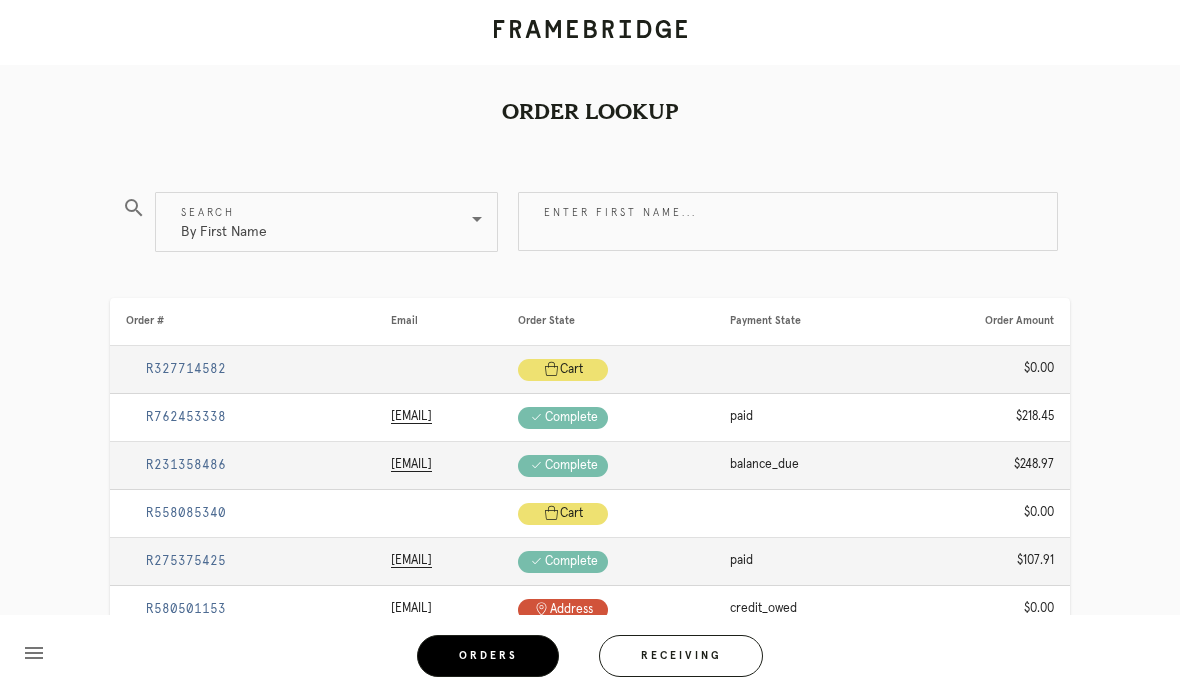 click on "Enter first name..." at bounding box center [788, 221] 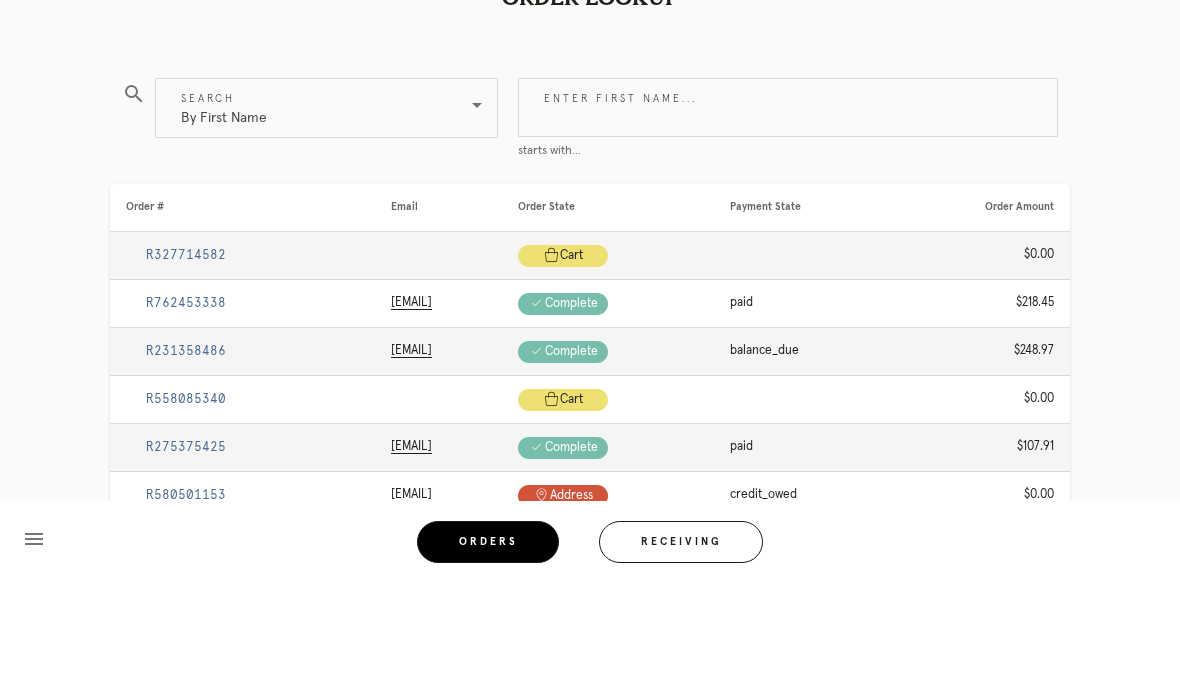 click on "By First Name" at bounding box center [312, 222] 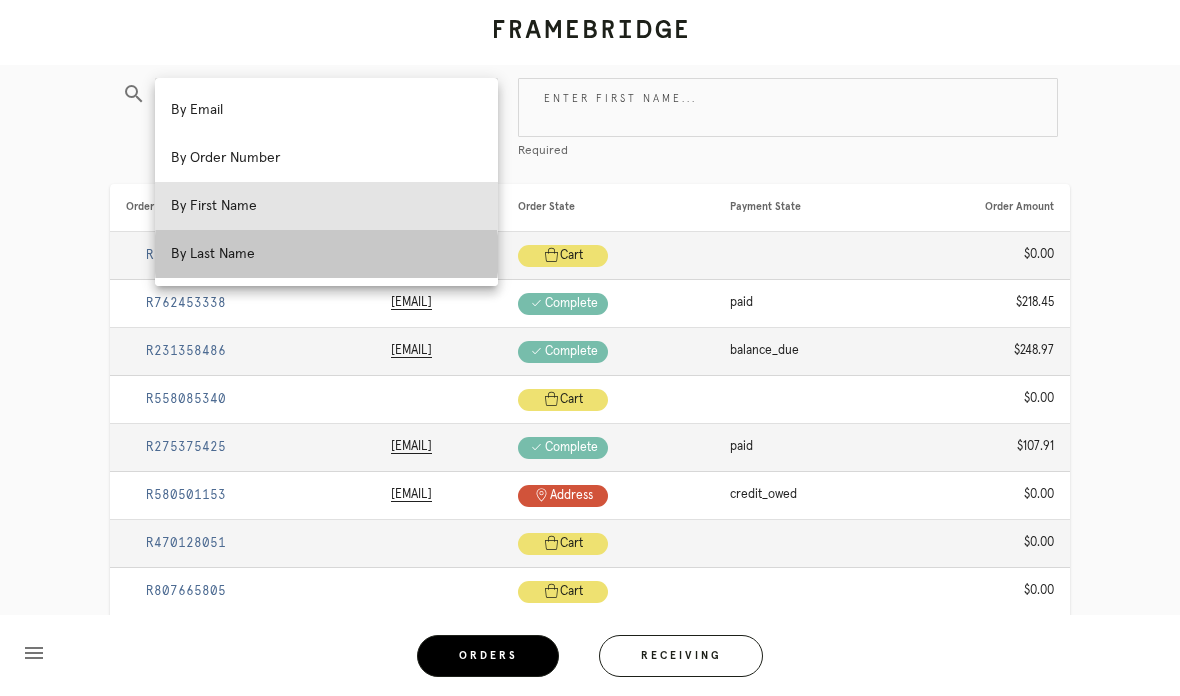 click on "By Last Name" at bounding box center (326, 254) 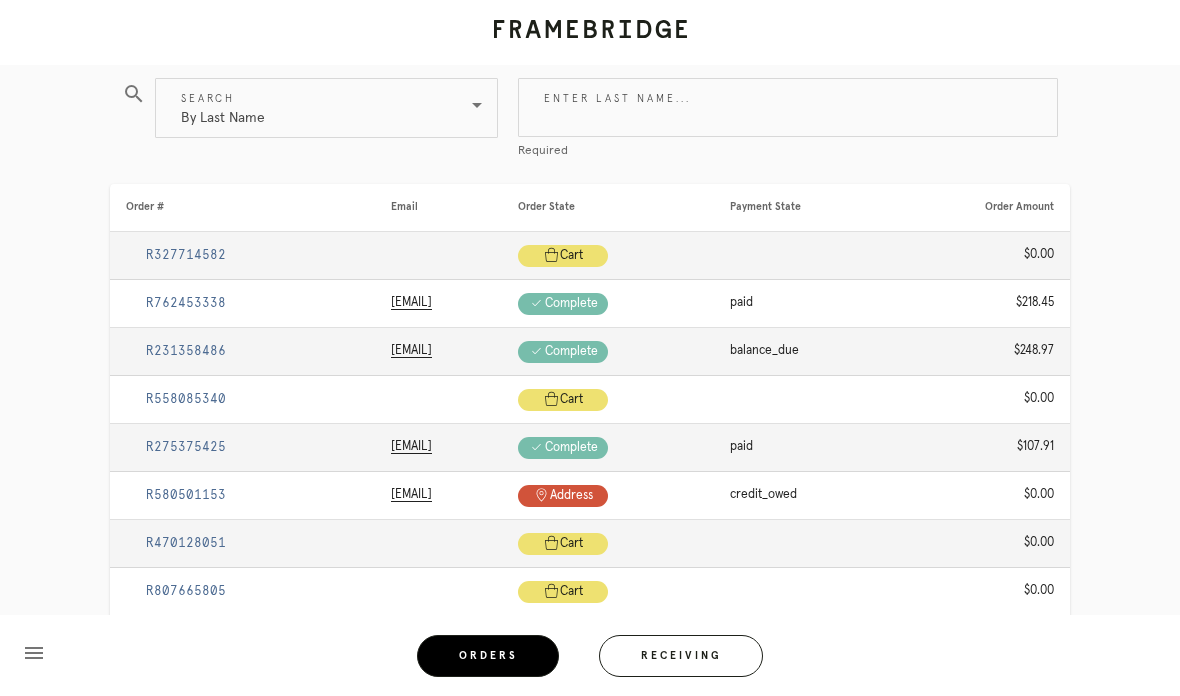 click on "Enter last name..." at bounding box center (788, 107) 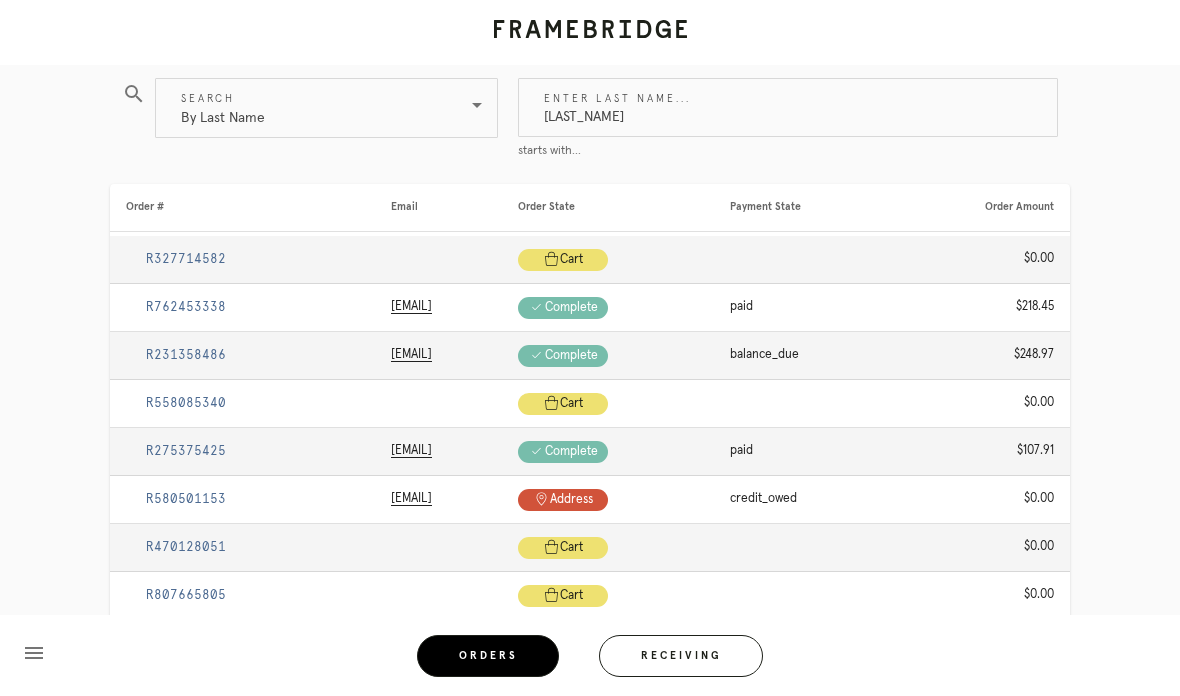 type on "Zoldos" 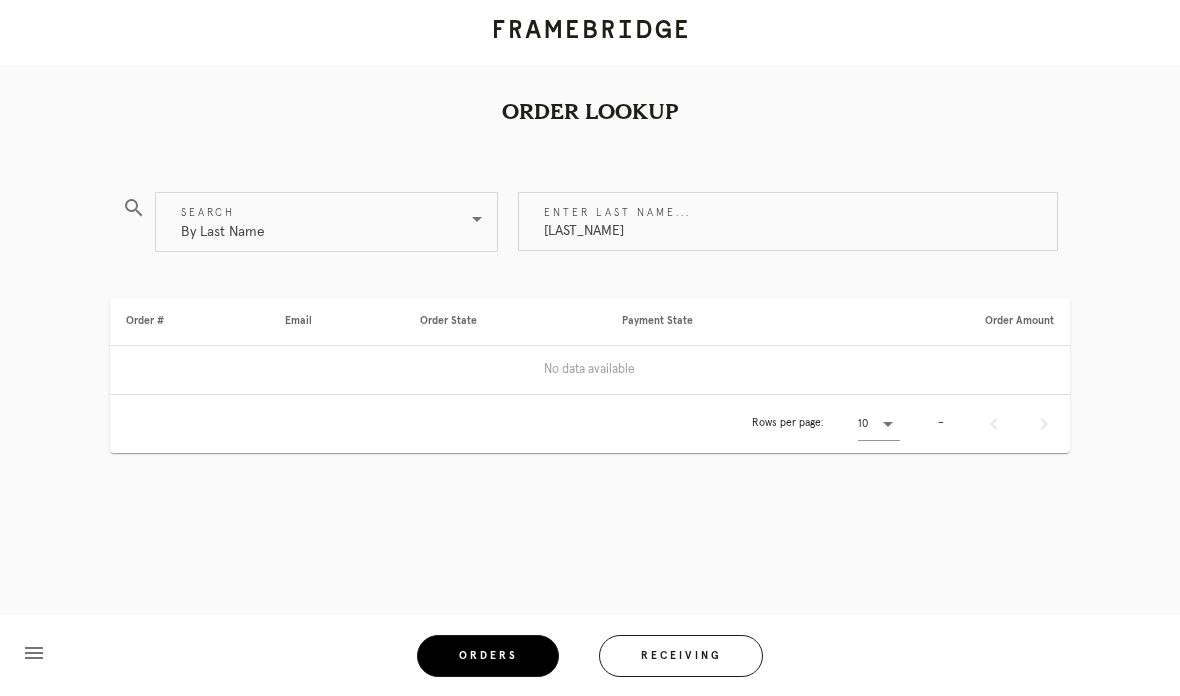 scroll, scrollTop: 80, scrollLeft: 0, axis: vertical 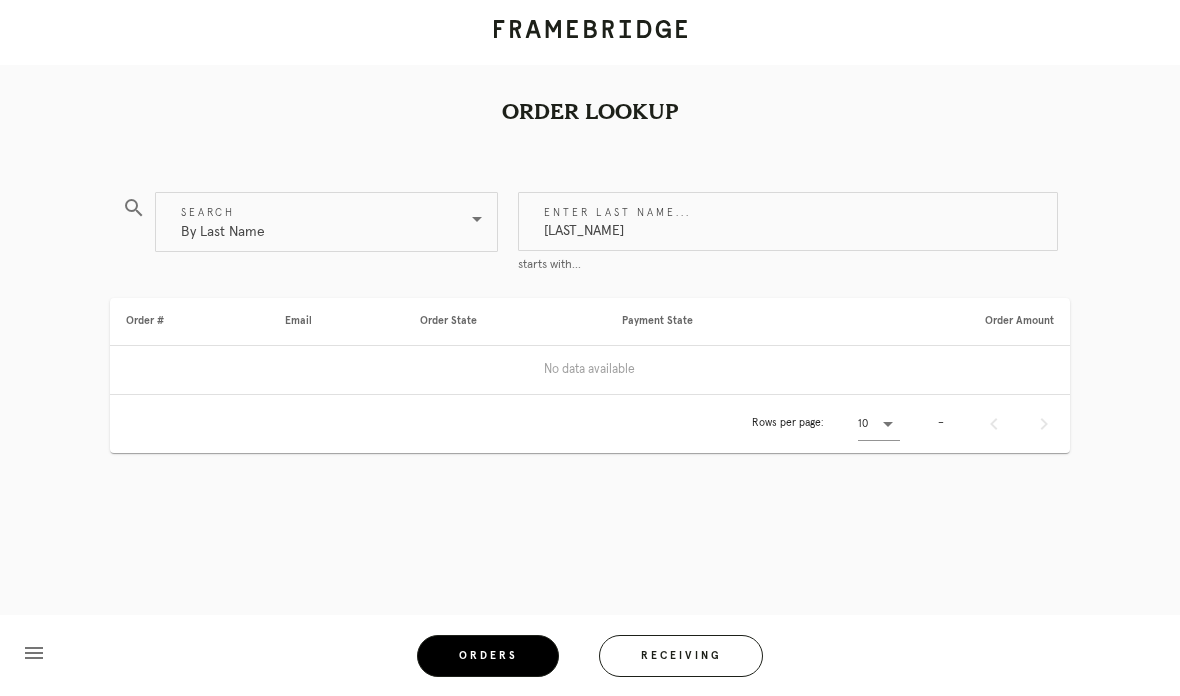click at bounding box center [477, 219] 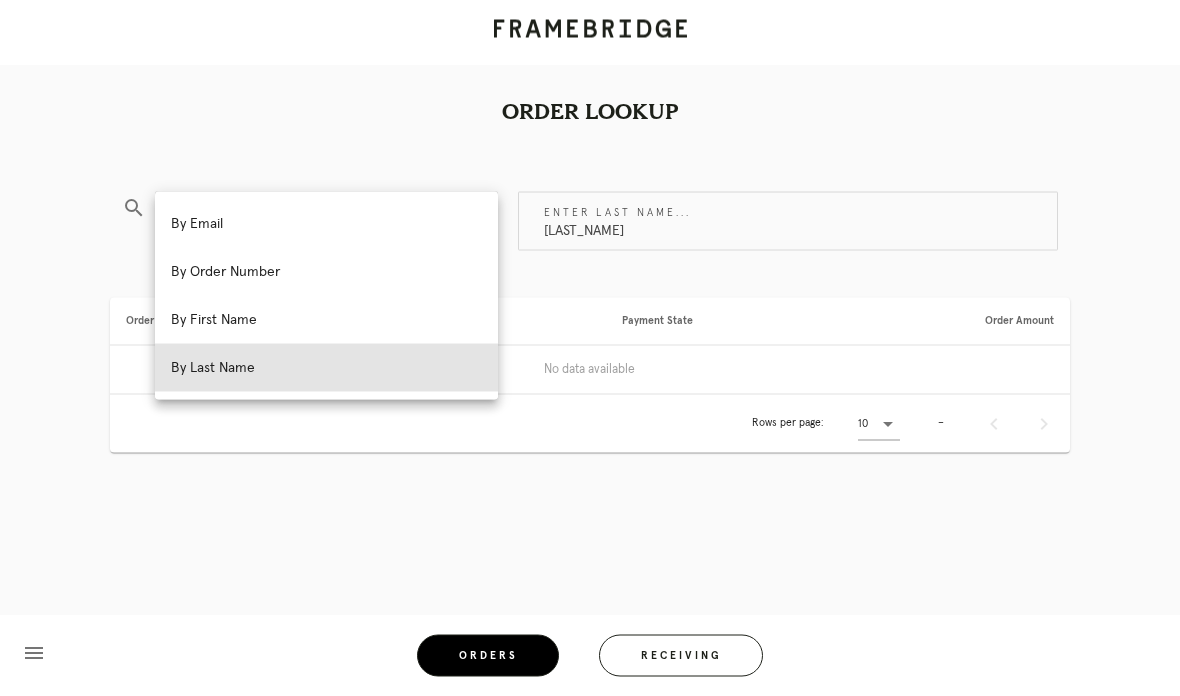 scroll, scrollTop: 0, scrollLeft: 0, axis: both 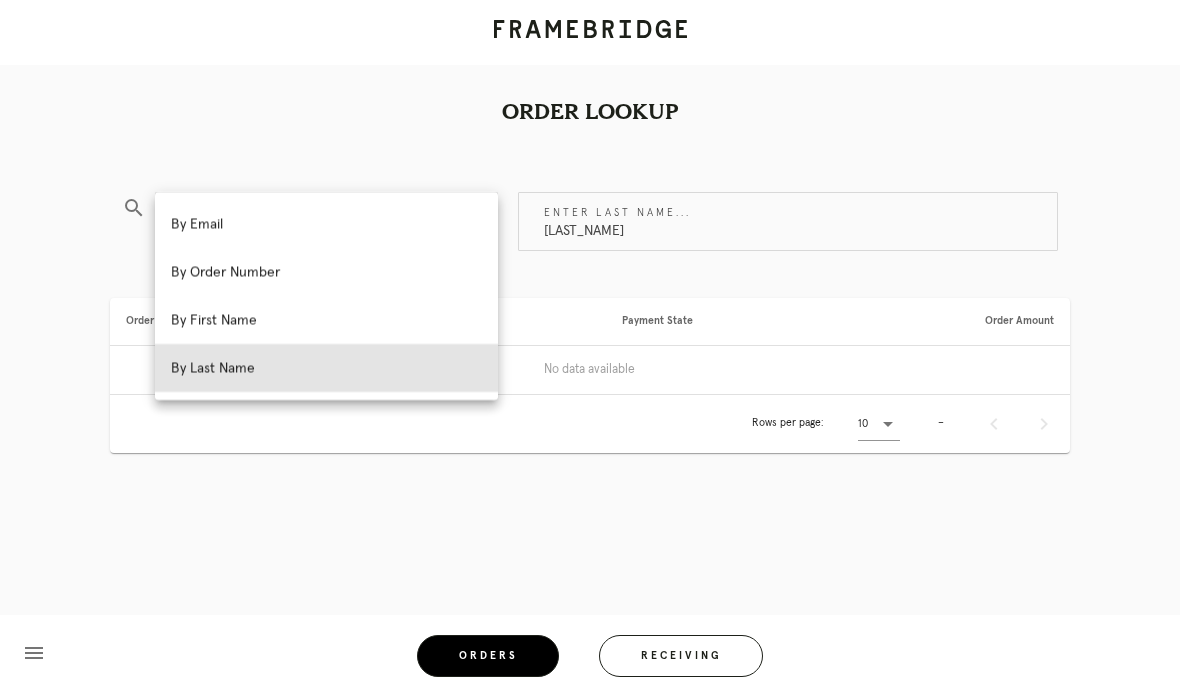 click on "By Email" at bounding box center [326, 224] 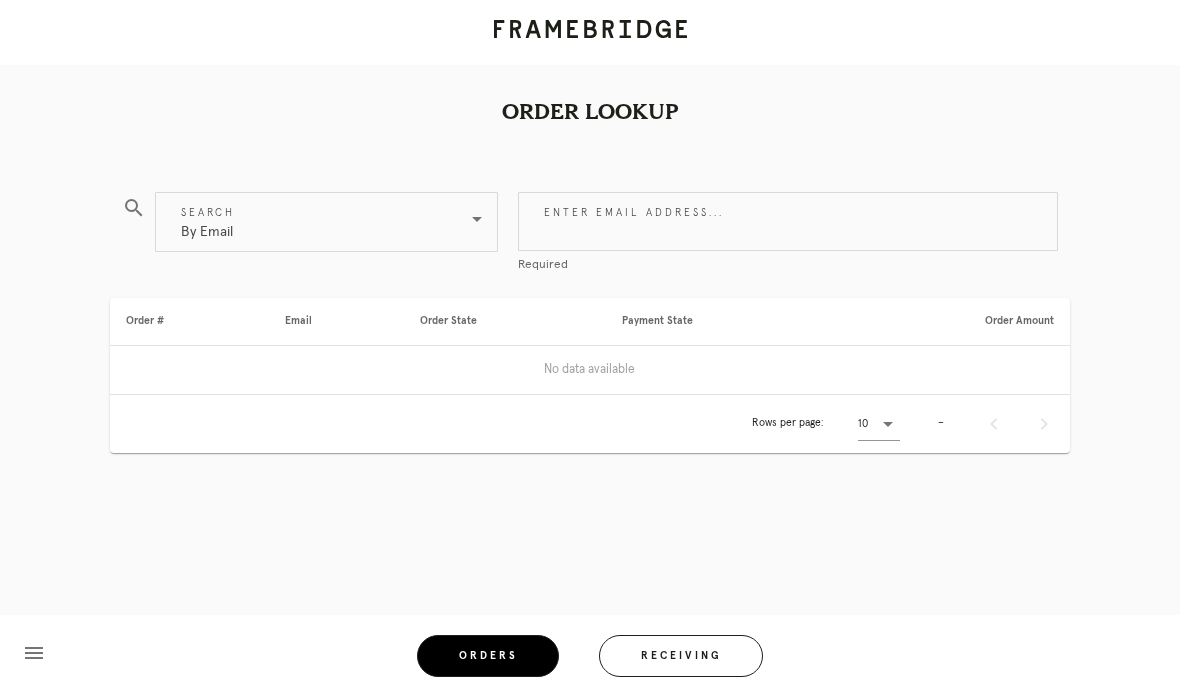 click on "Enter email address..." at bounding box center (788, 221) 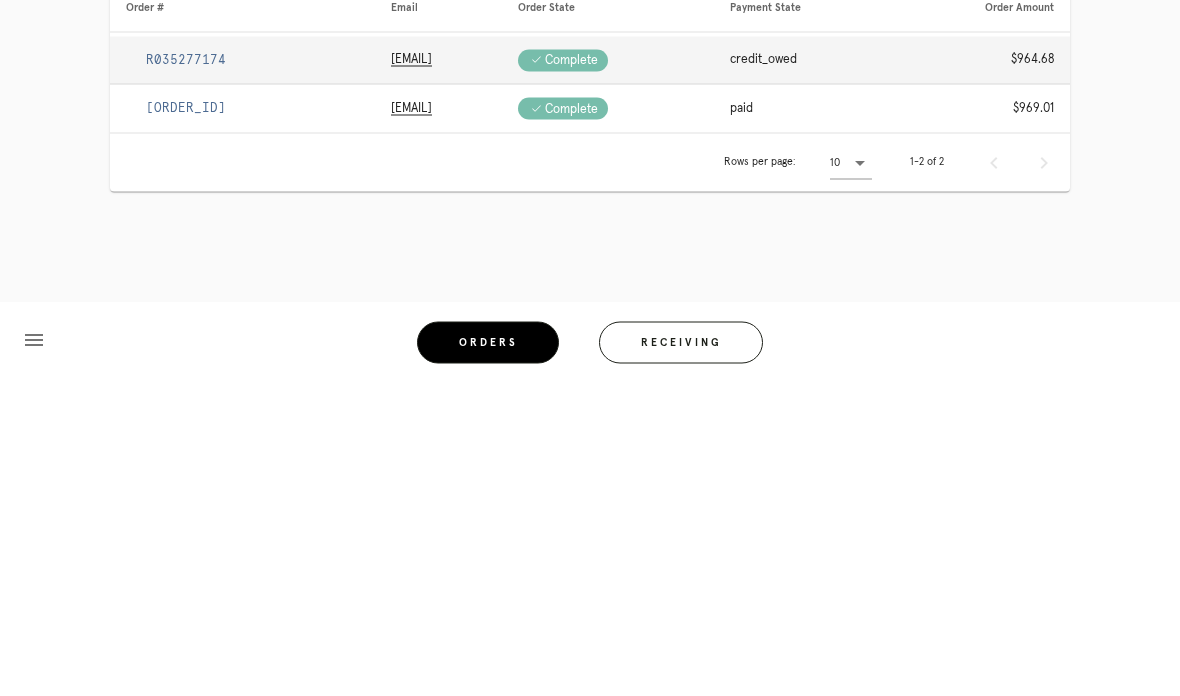 type on "Vzoldos@gmail.com" 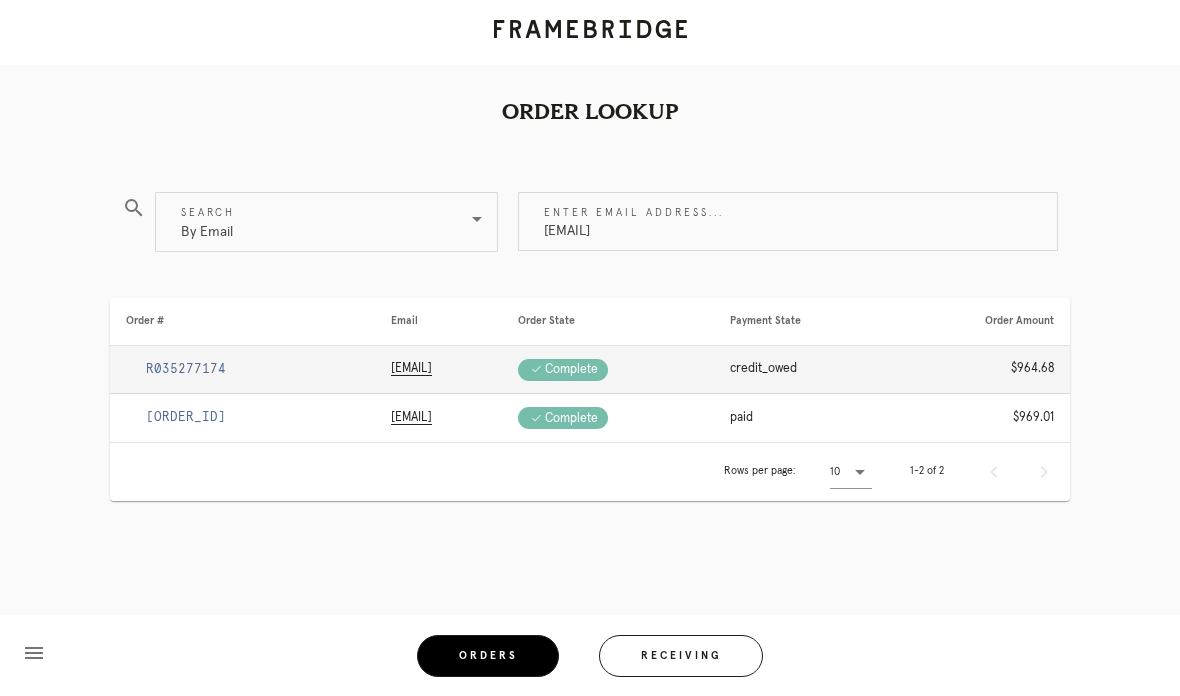 click on "R035277174" at bounding box center [186, 369] 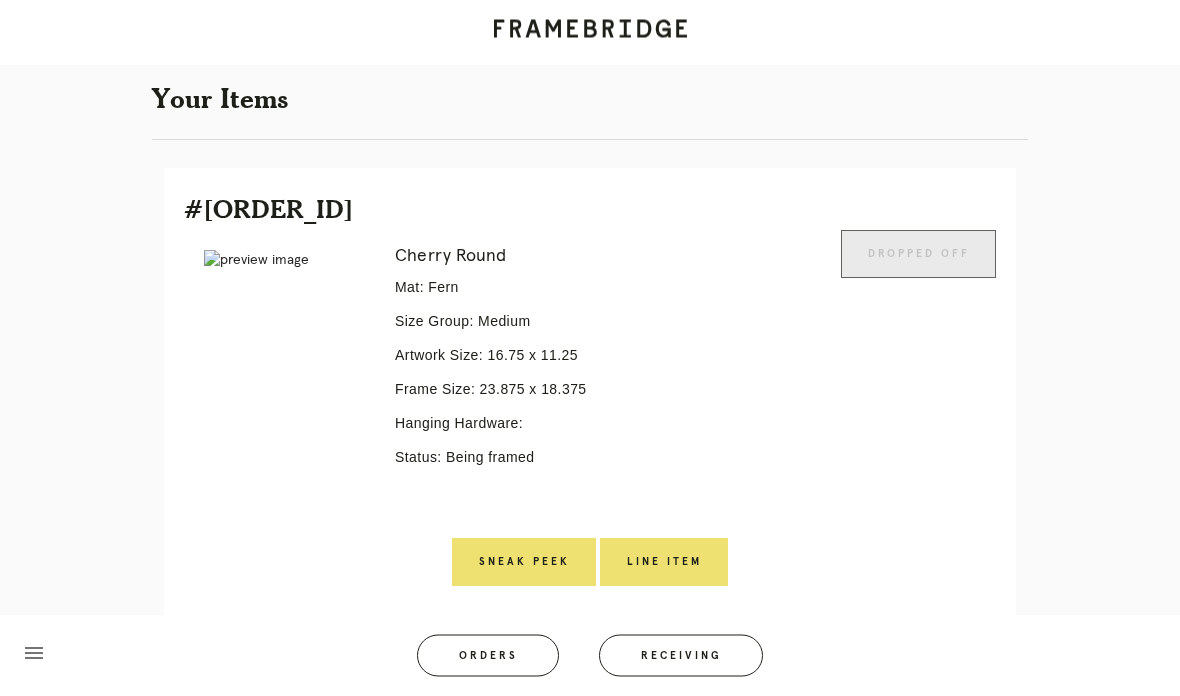 scroll, scrollTop: 365, scrollLeft: 0, axis: vertical 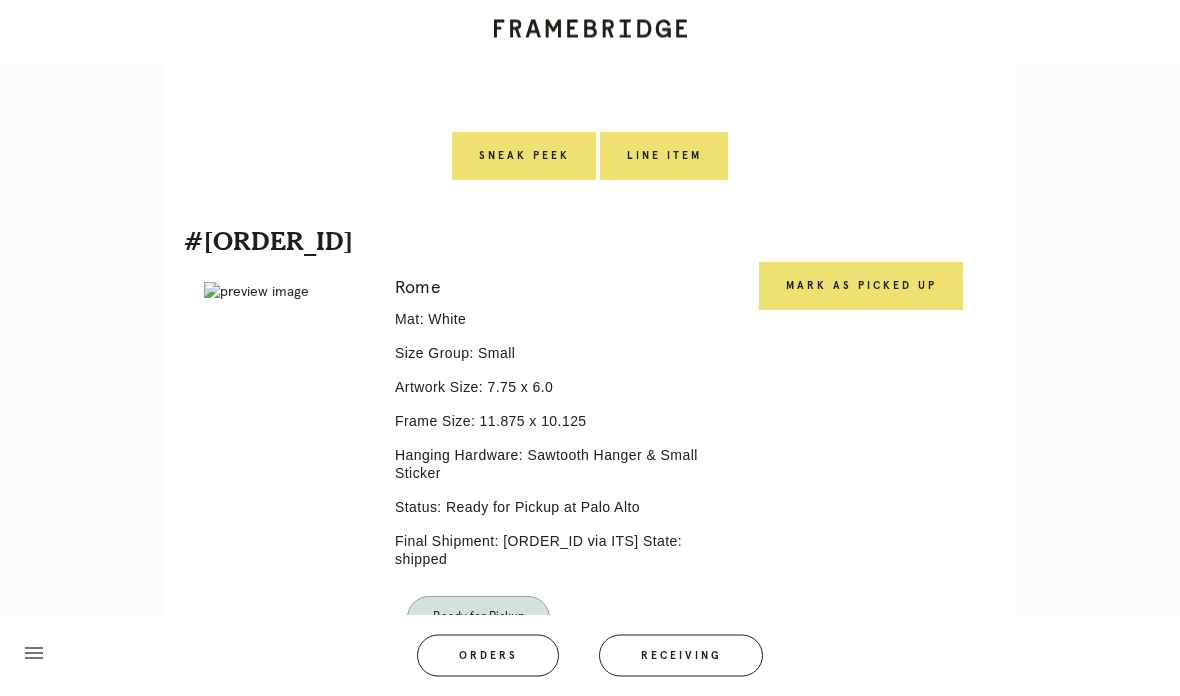 click on "Mark as Picked Up" at bounding box center (861, 287) 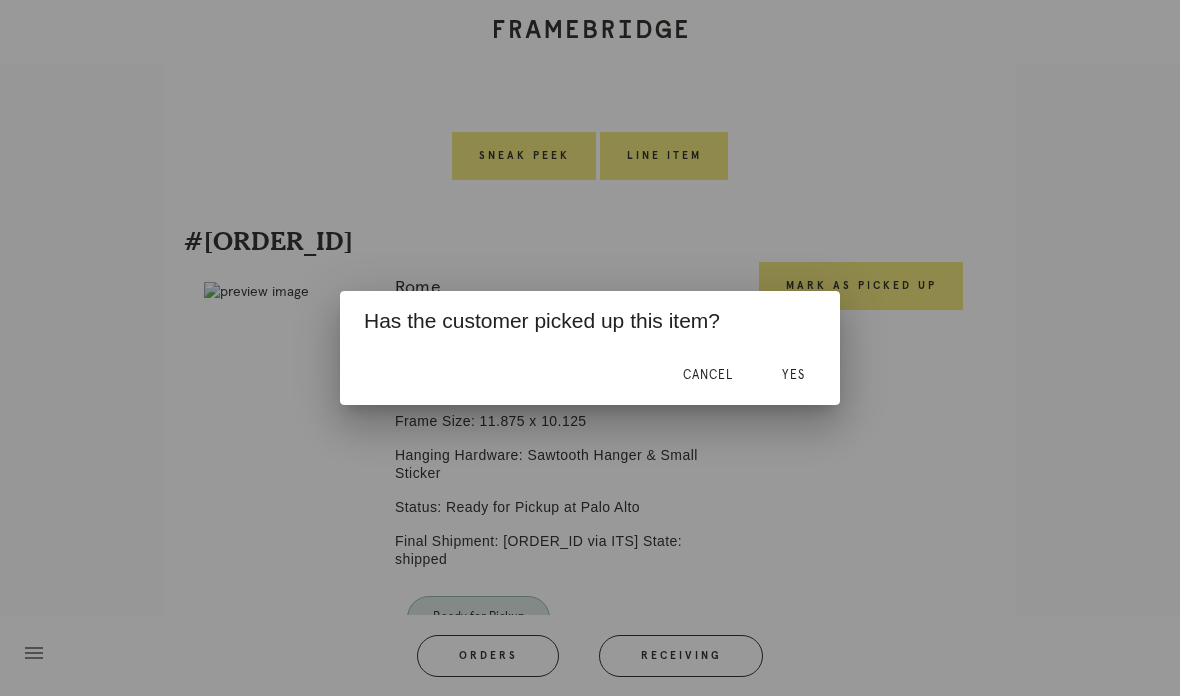 click on "Yes" at bounding box center (793, 375) 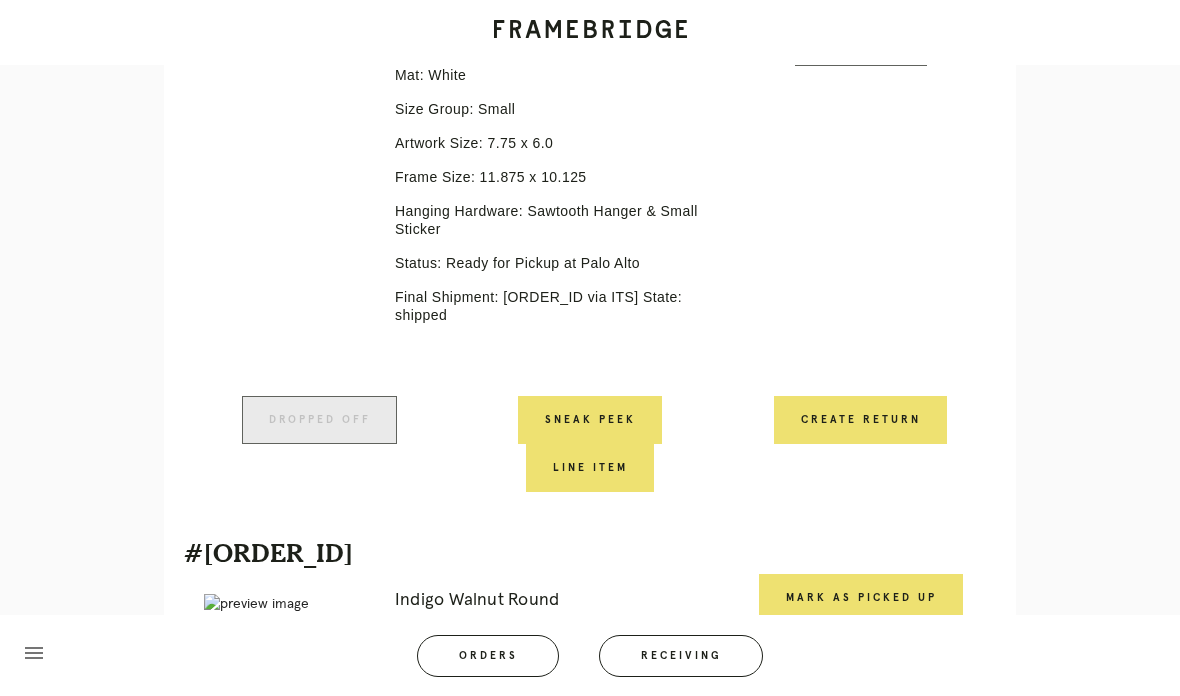scroll, scrollTop: 1019, scrollLeft: 0, axis: vertical 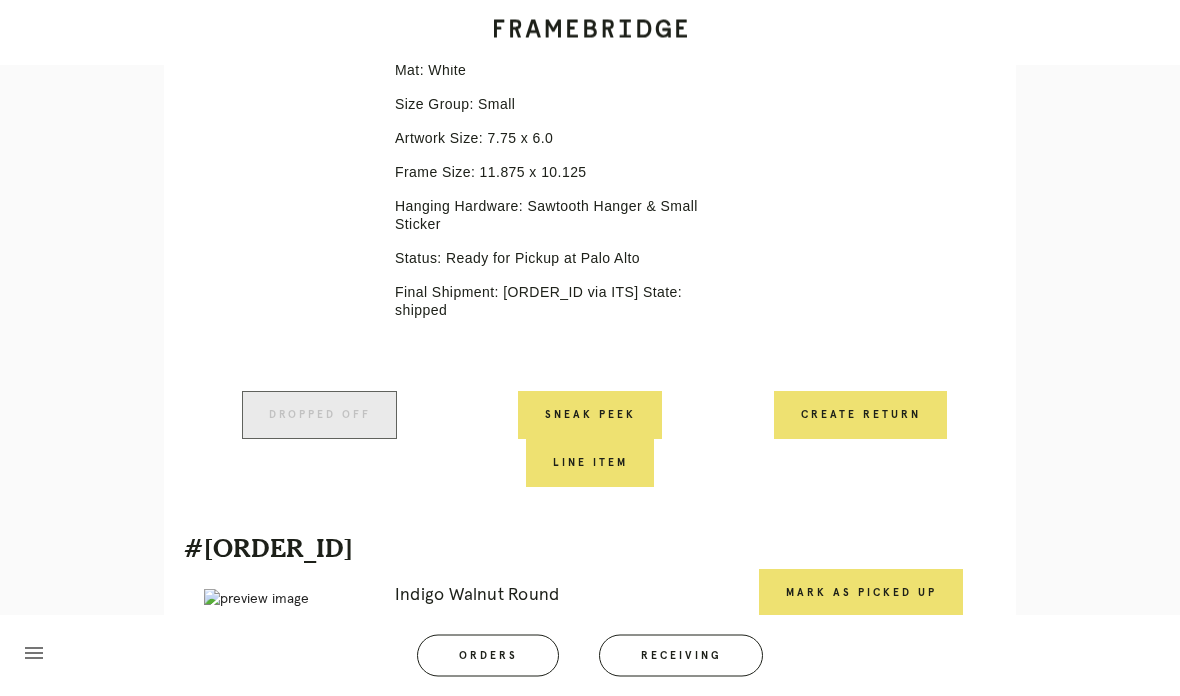 click on "Create Return" at bounding box center [860, 416] 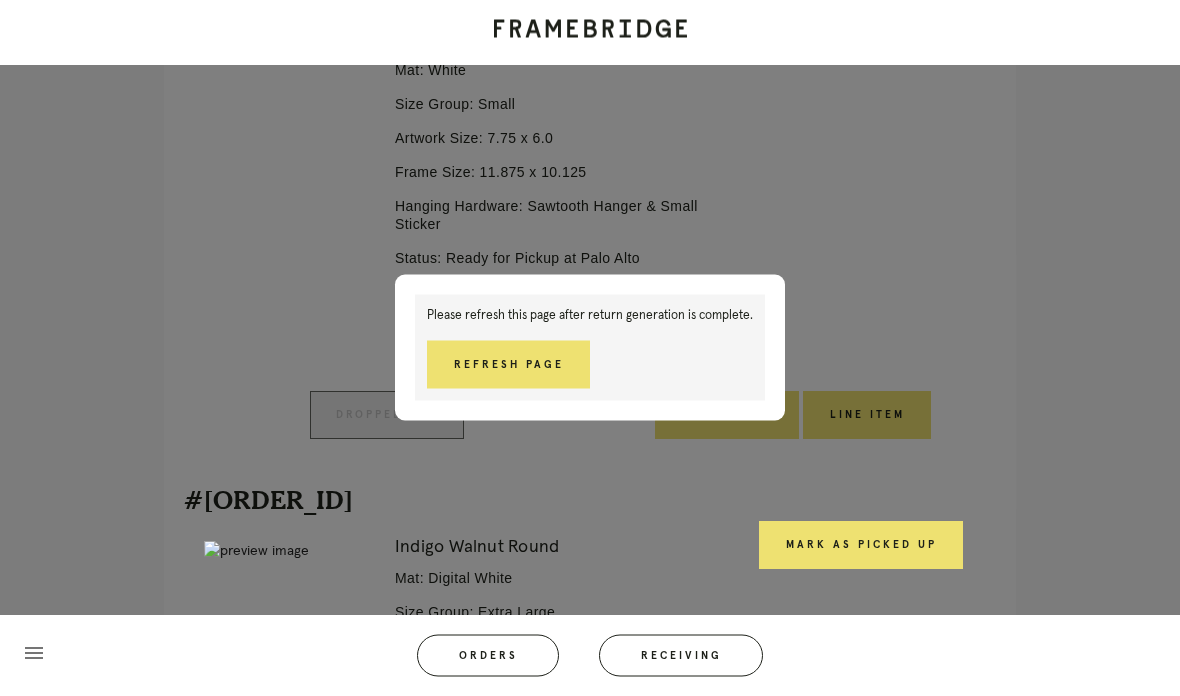 scroll, scrollTop: 1100, scrollLeft: 0, axis: vertical 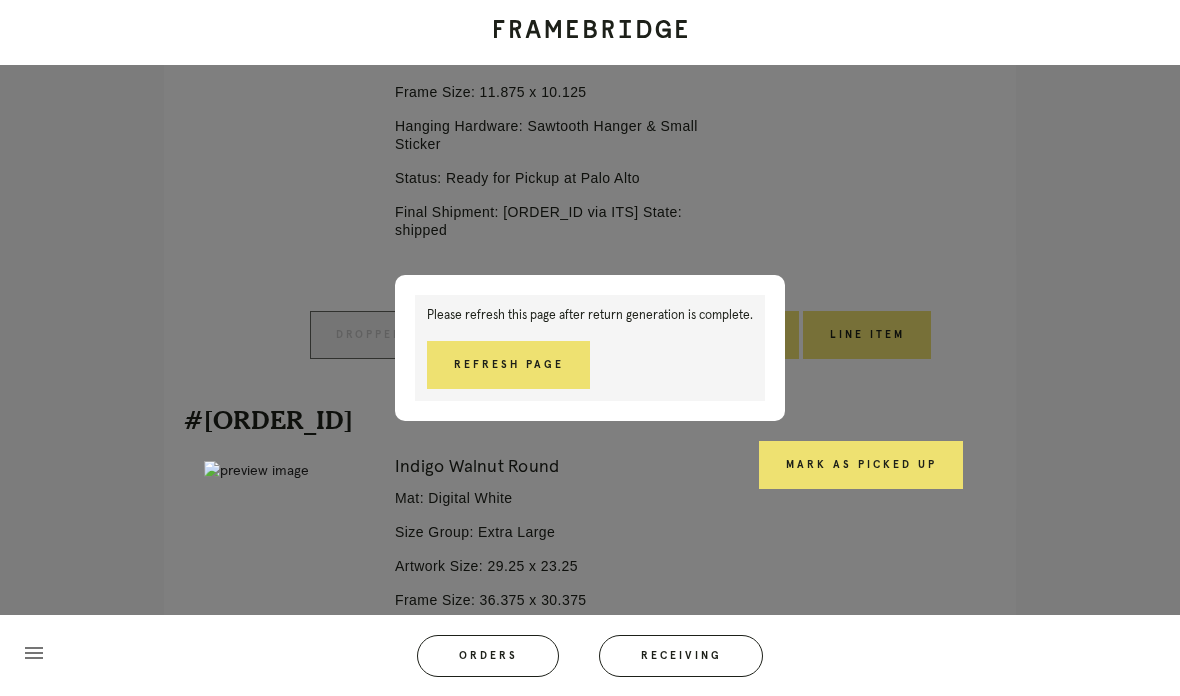 click on "Please refresh this page after return generation is complete.
Refresh Page" at bounding box center (590, 348) 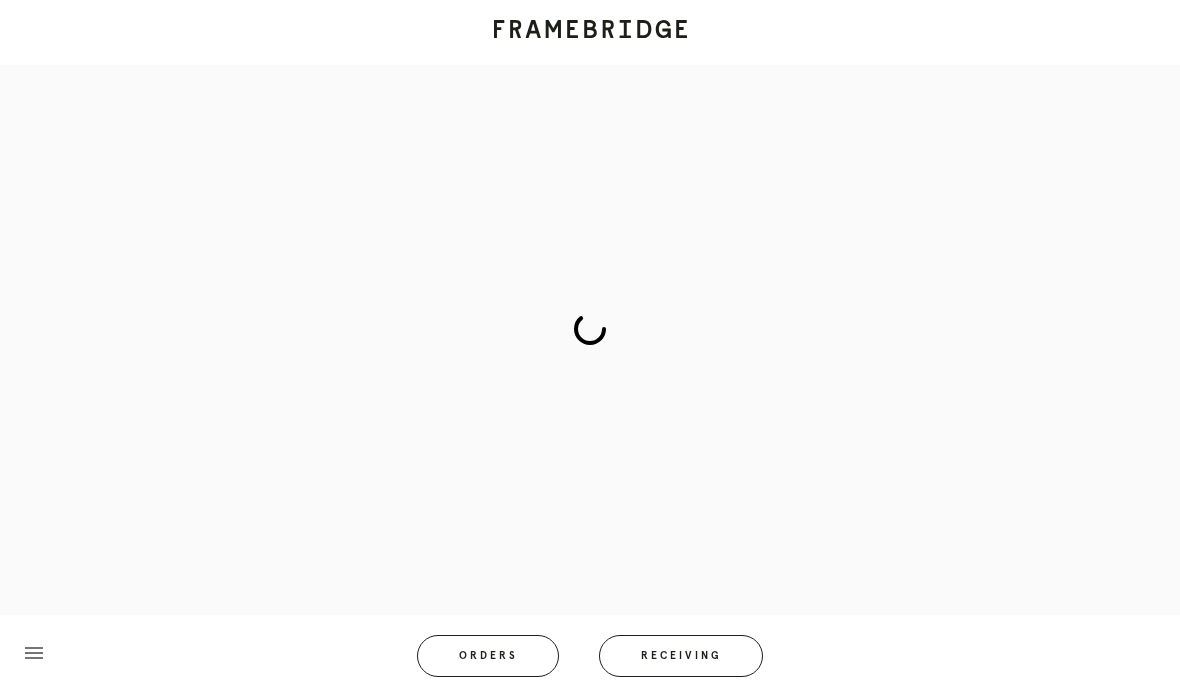 scroll, scrollTop: 98, scrollLeft: 0, axis: vertical 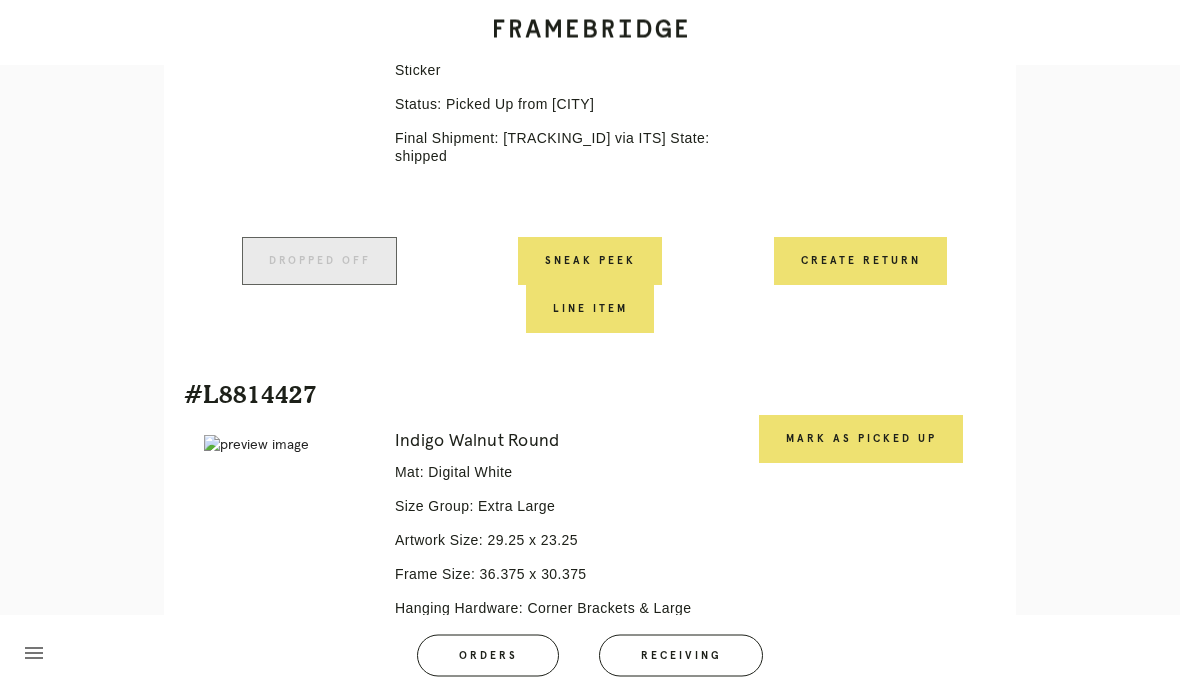 click on "Mark as Picked Up" at bounding box center [861, 440] 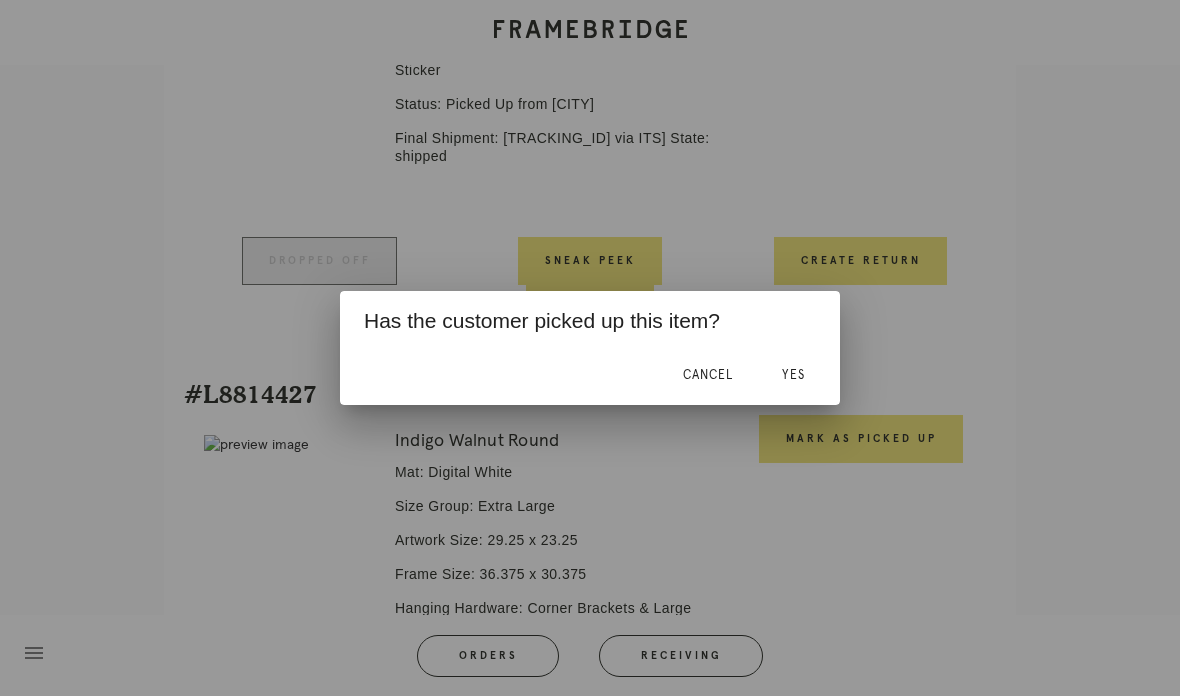 click on "Yes" at bounding box center [793, 375] 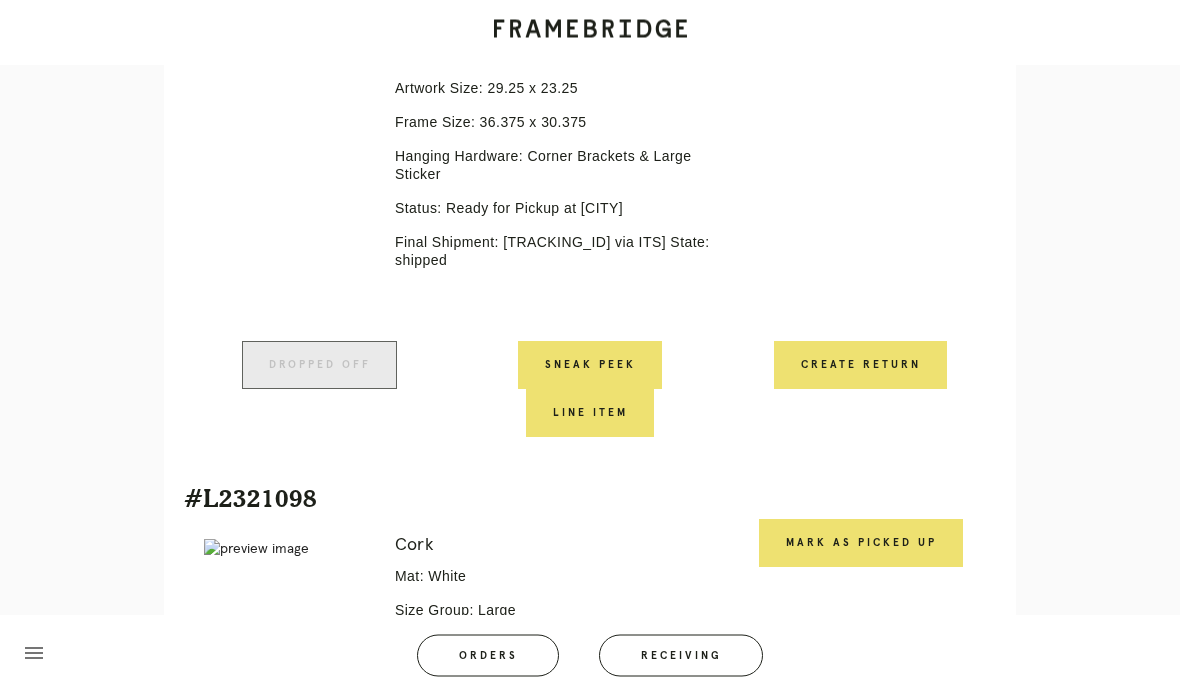 scroll, scrollTop: 1657, scrollLeft: 0, axis: vertical 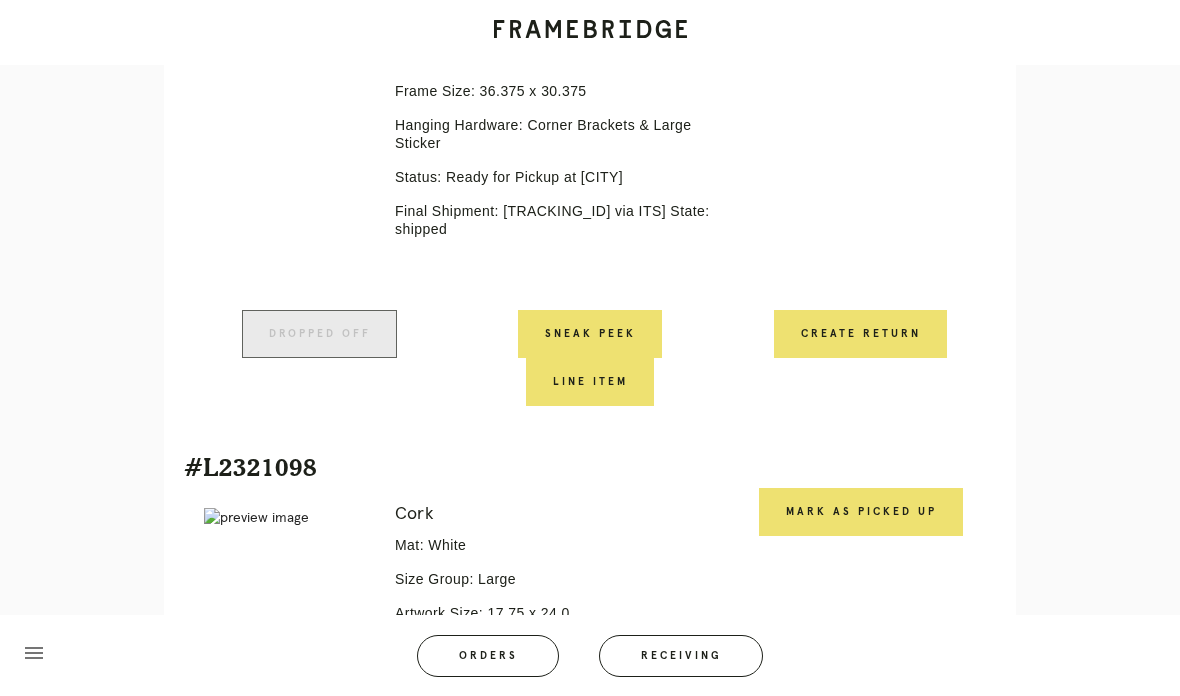 click on "Mark as Picked Up" at bounding box center (861, 512) 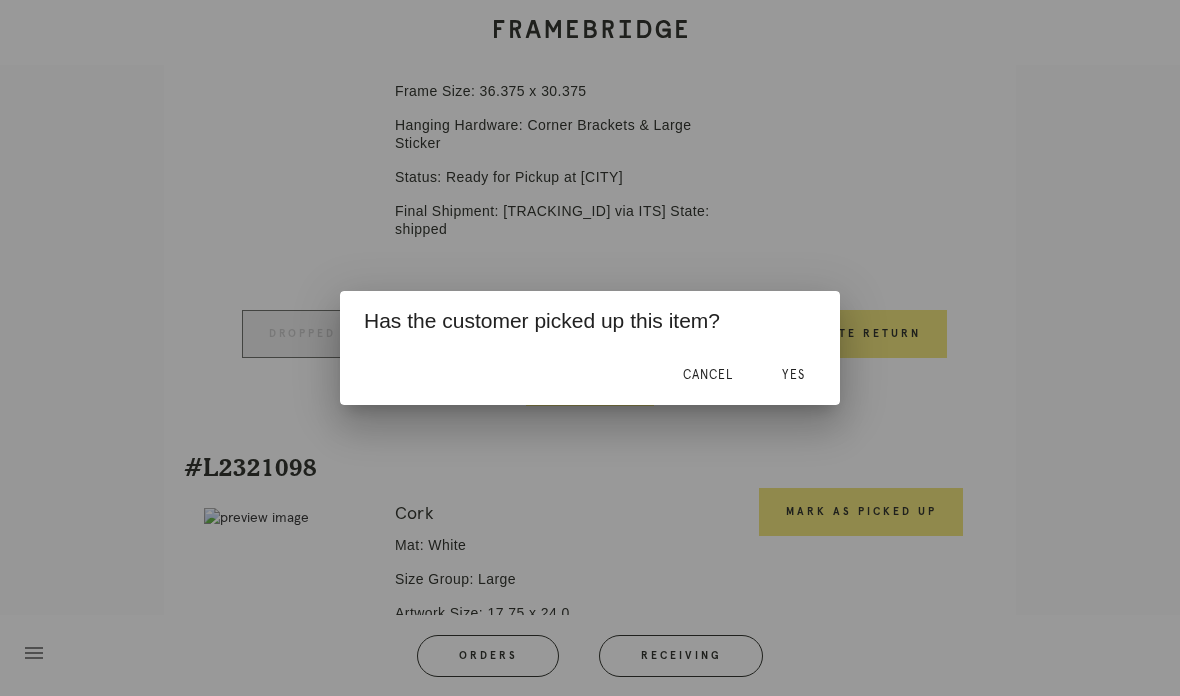 click on "Yes" at bounding box center (793, 375) 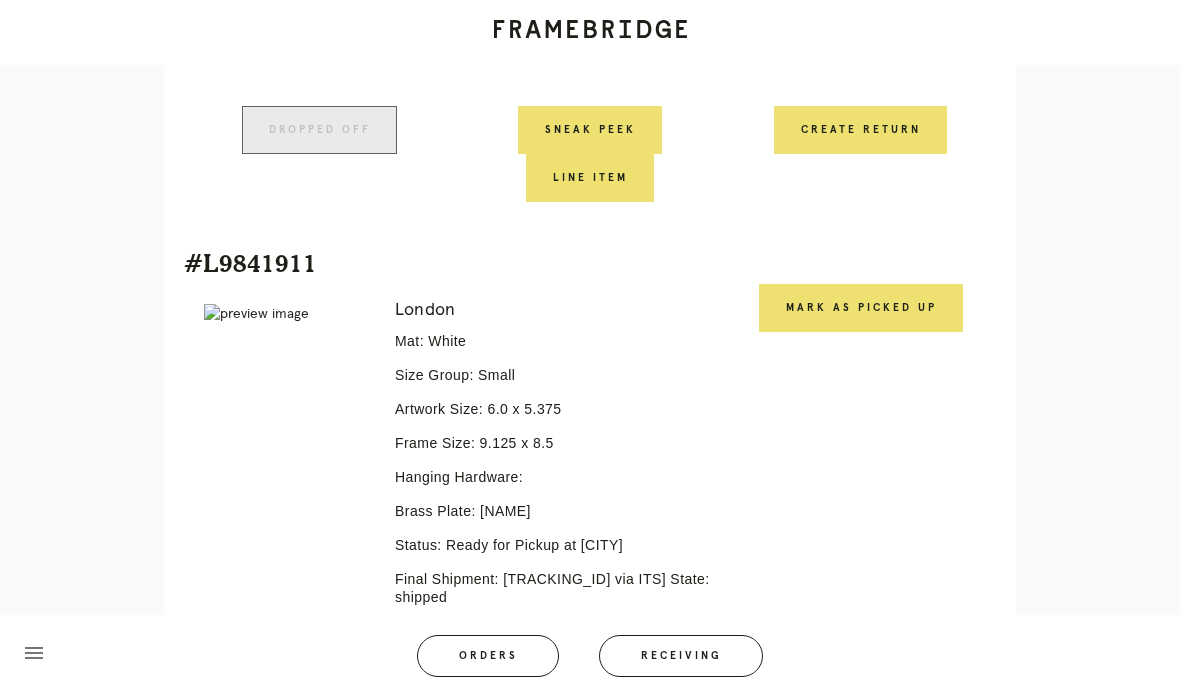 scroll, scrollTop: 2440, scrollLeft: 0, axis: vertical 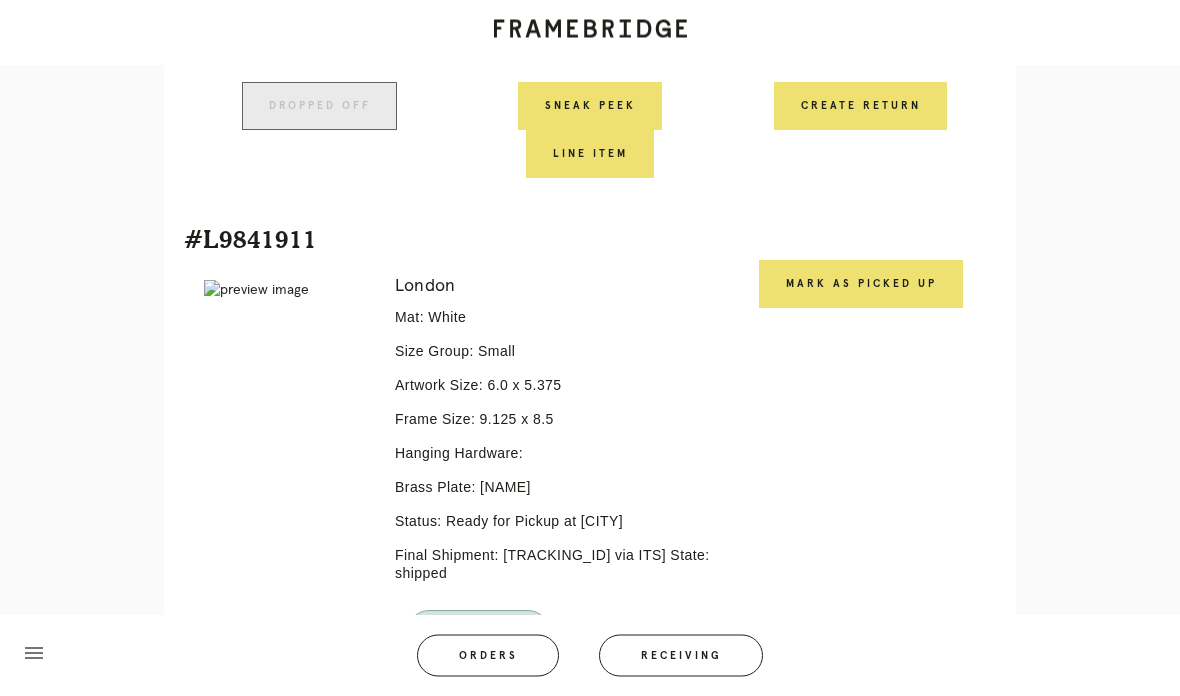 click on "Mark as Picked Up" at bounding box center [861, 285] 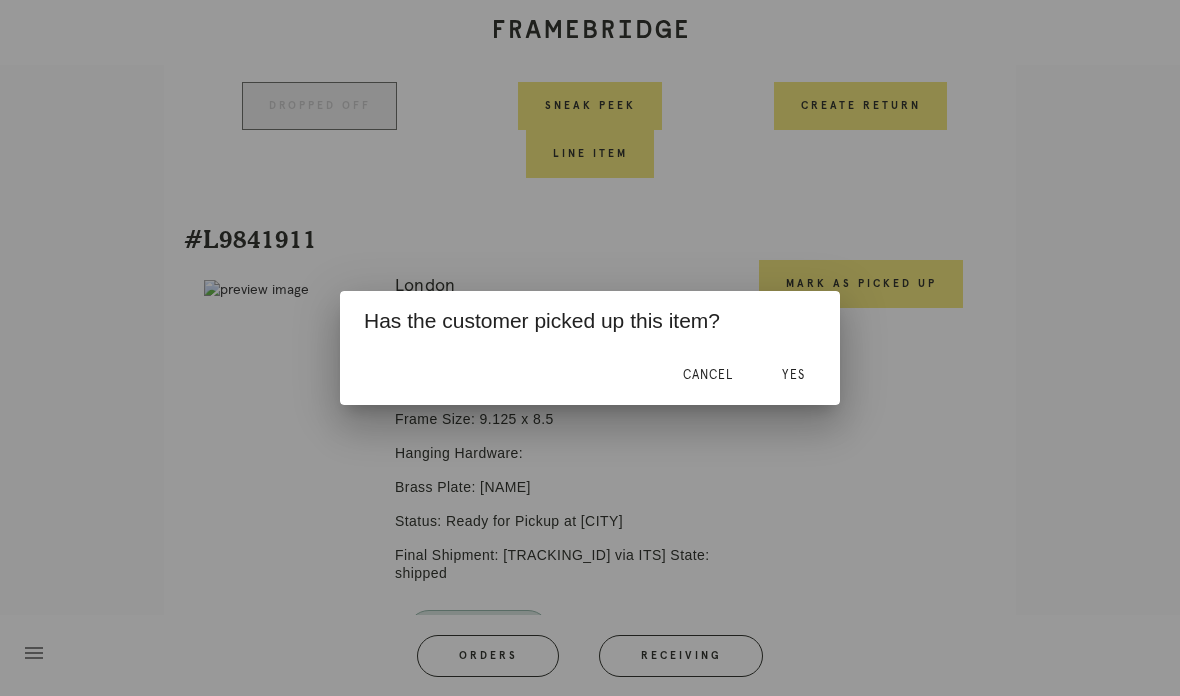 click on "Yes" at bounding box center [793, 375] 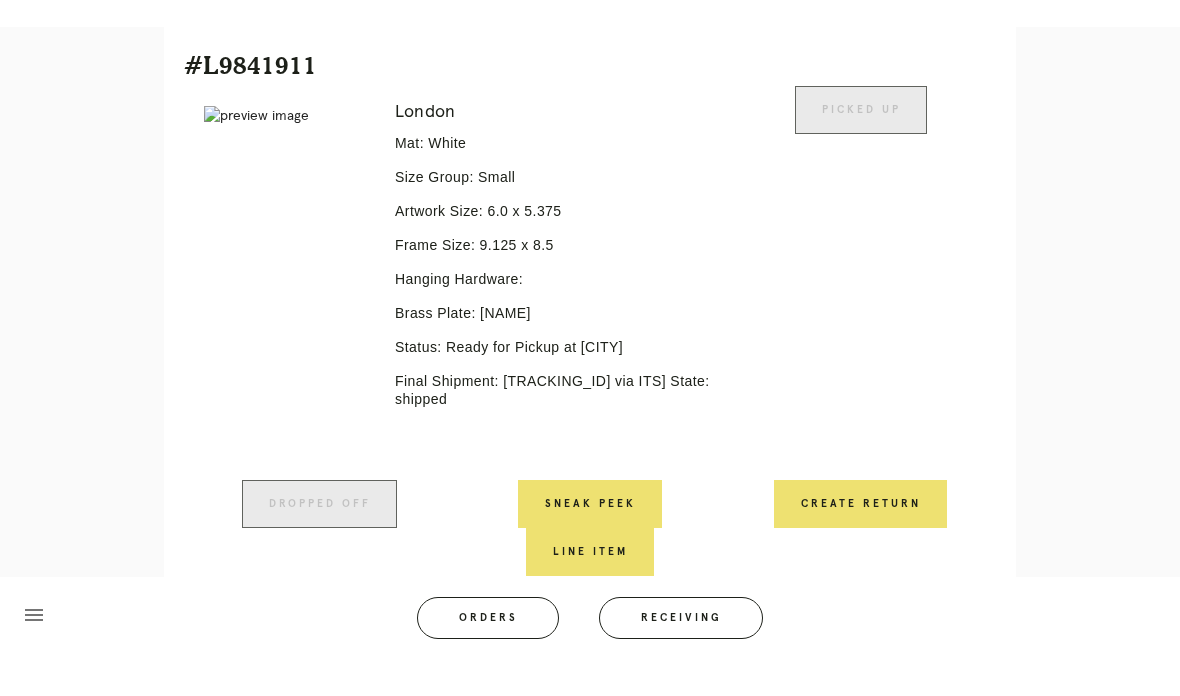 scroll, scrollTop: 2657, scrollLeft: 0, axis: vertical 